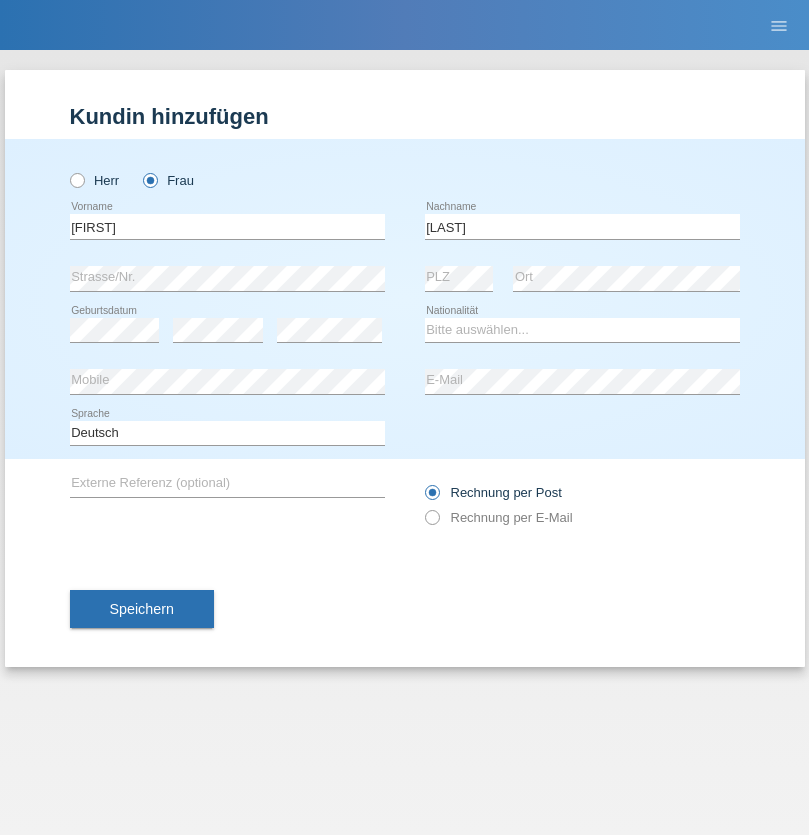 scroll, scrollTop: 0, scrollLeft: 0, axis: both 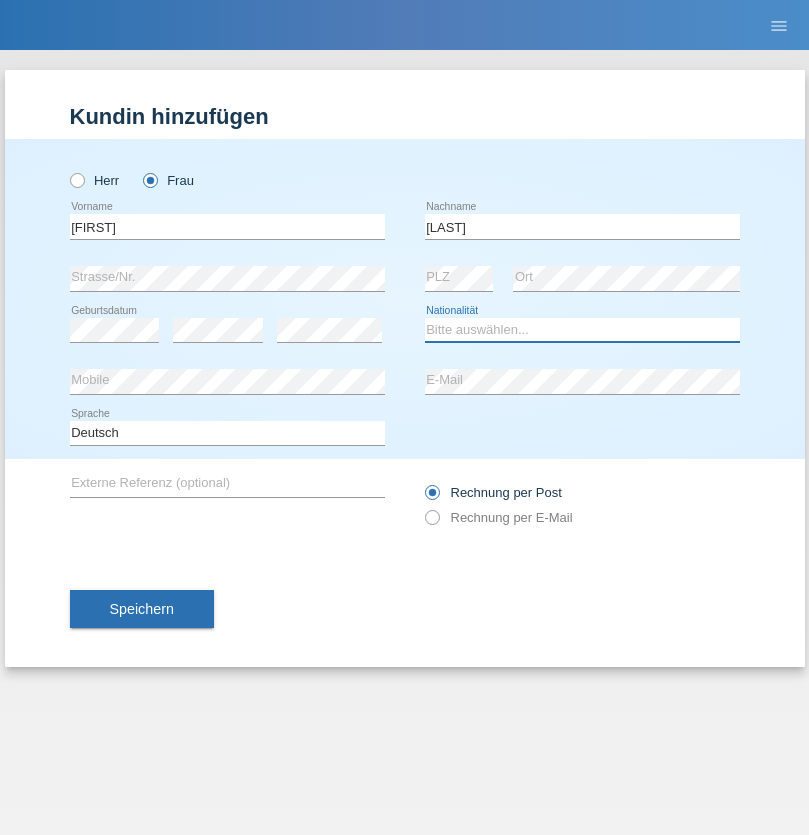 select on "SK" 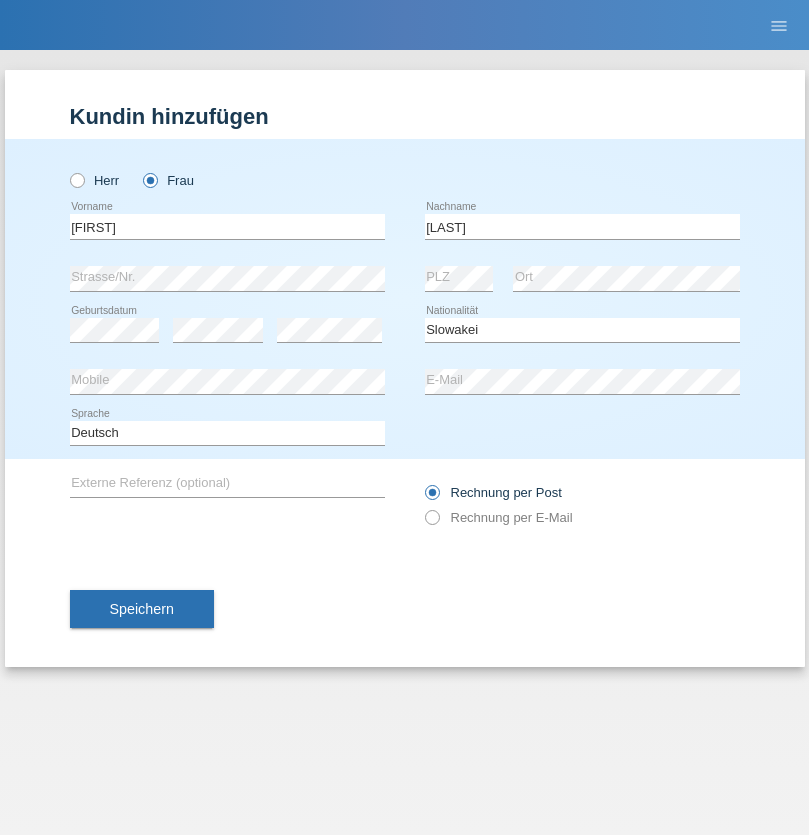 select on "C" 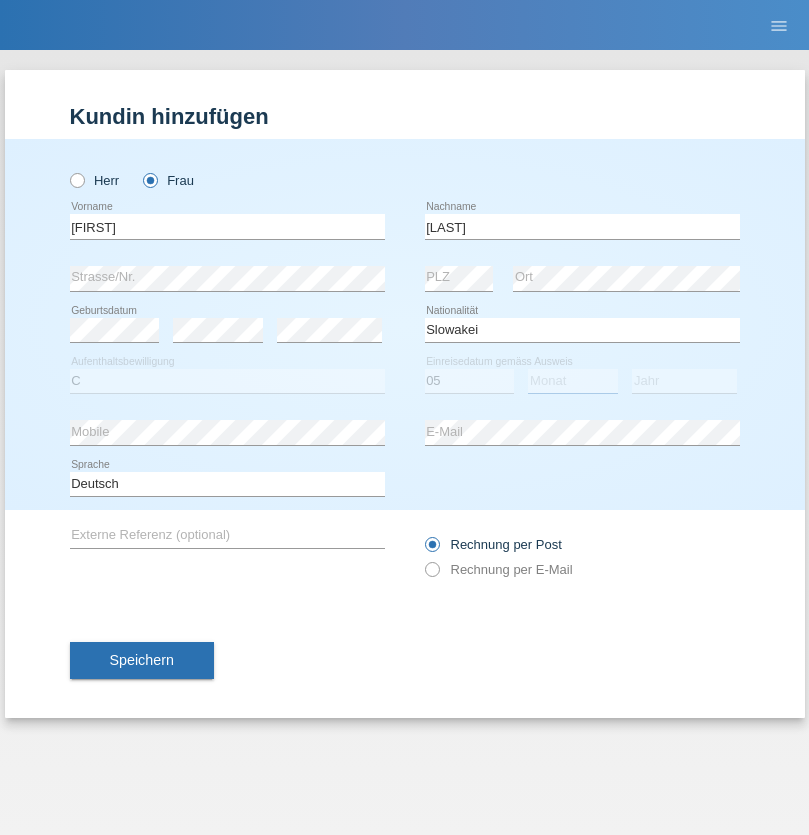 select on "04" 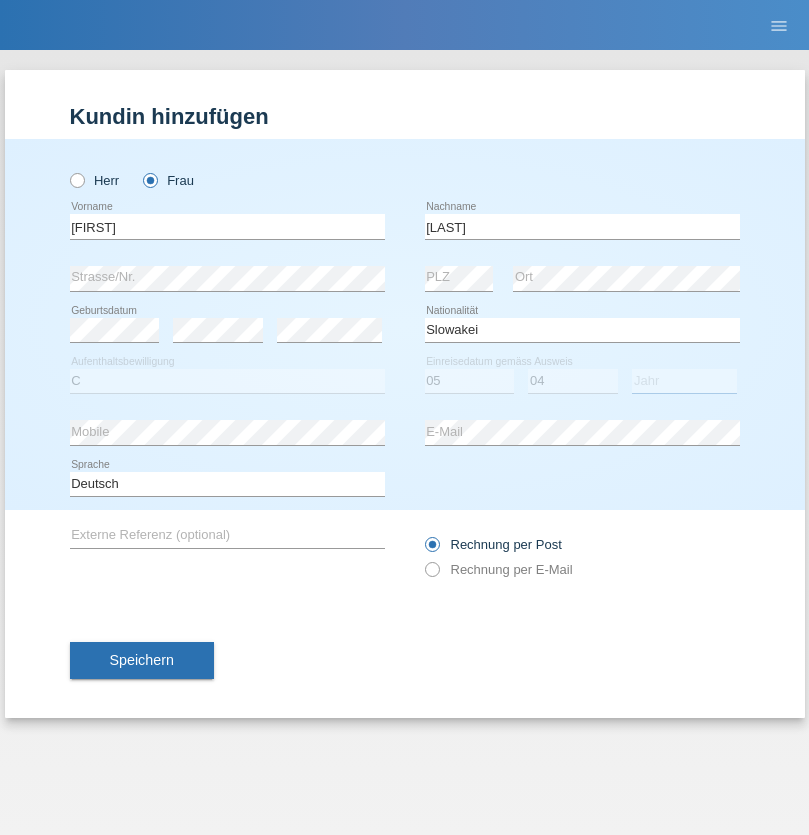 select on "2014" 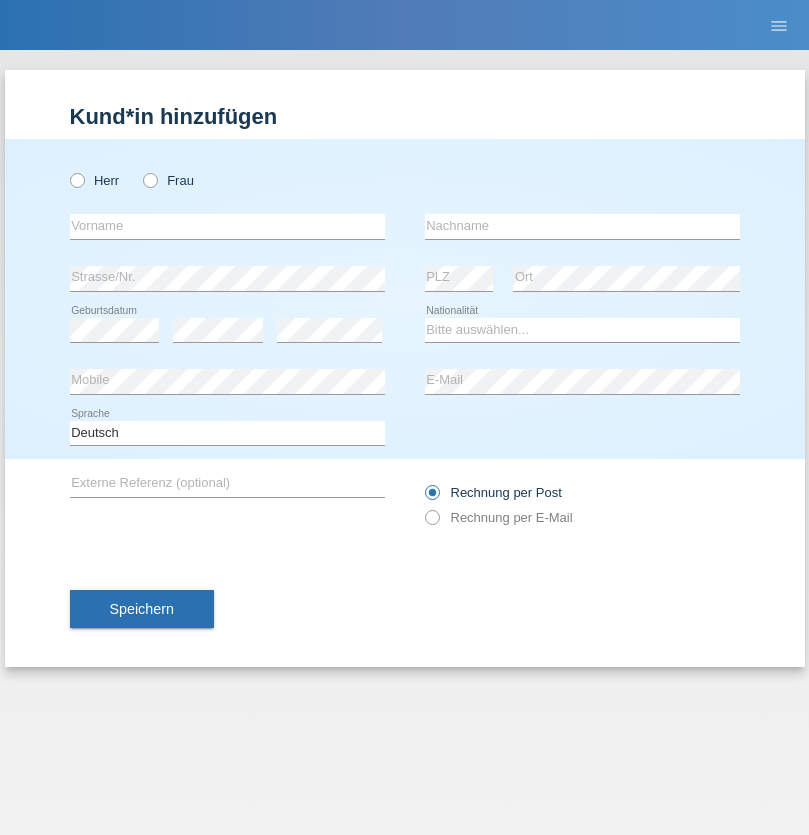 scroll, scrollTop: 0, scrollLeft: 0, axis: both 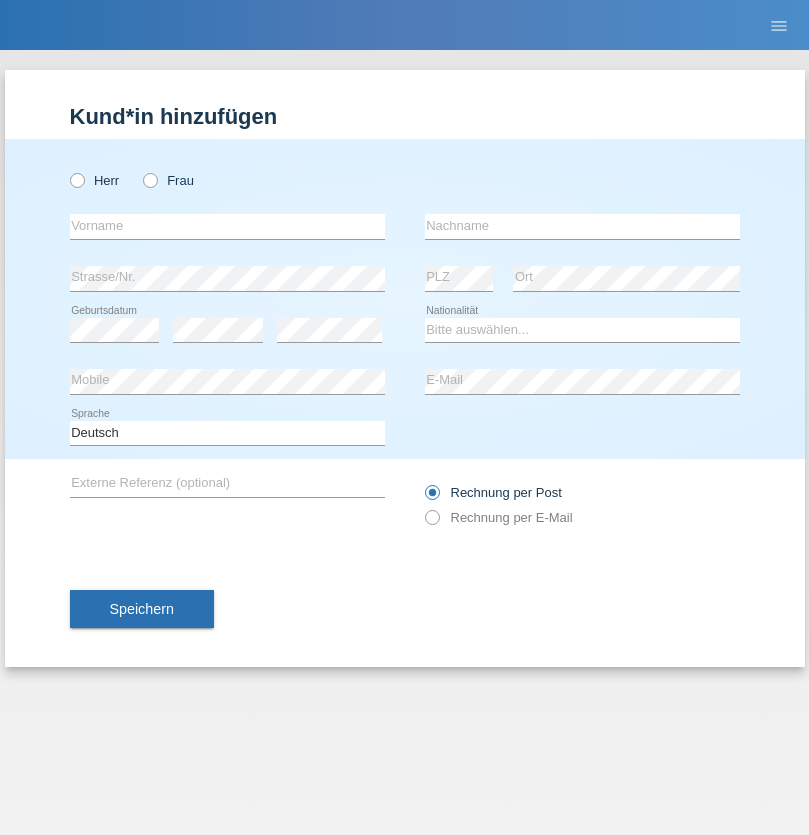 radio on "true" 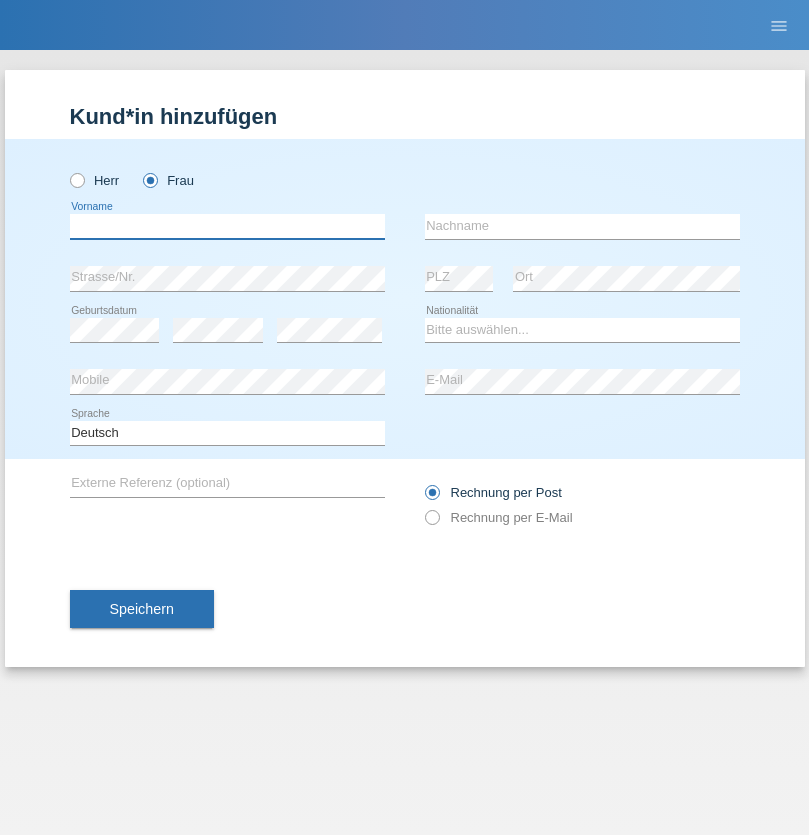 click at bounding box center [227, 226] 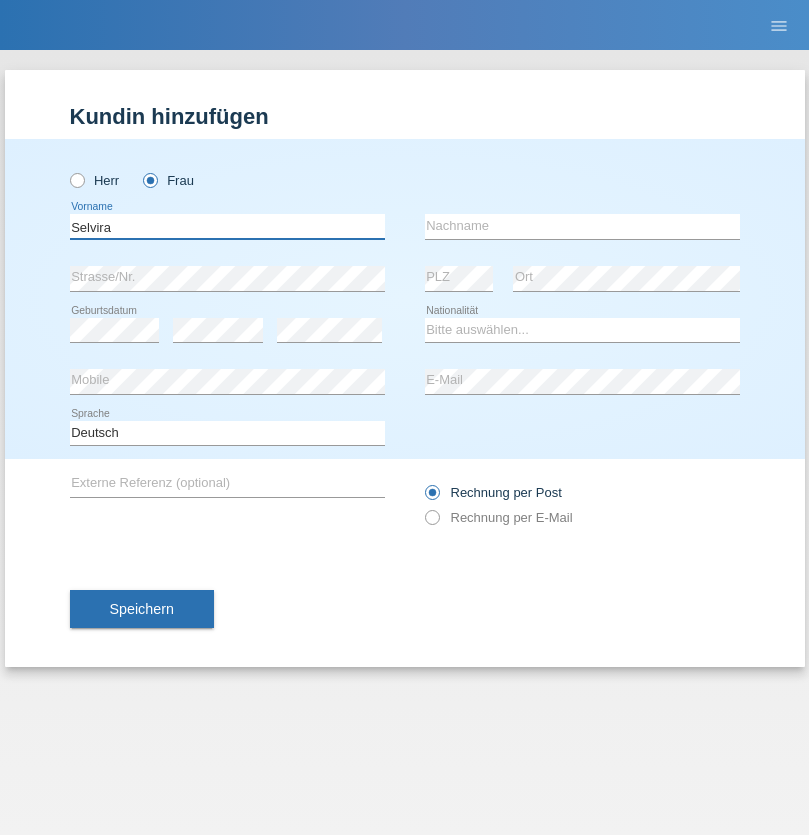 type on "Selvira" 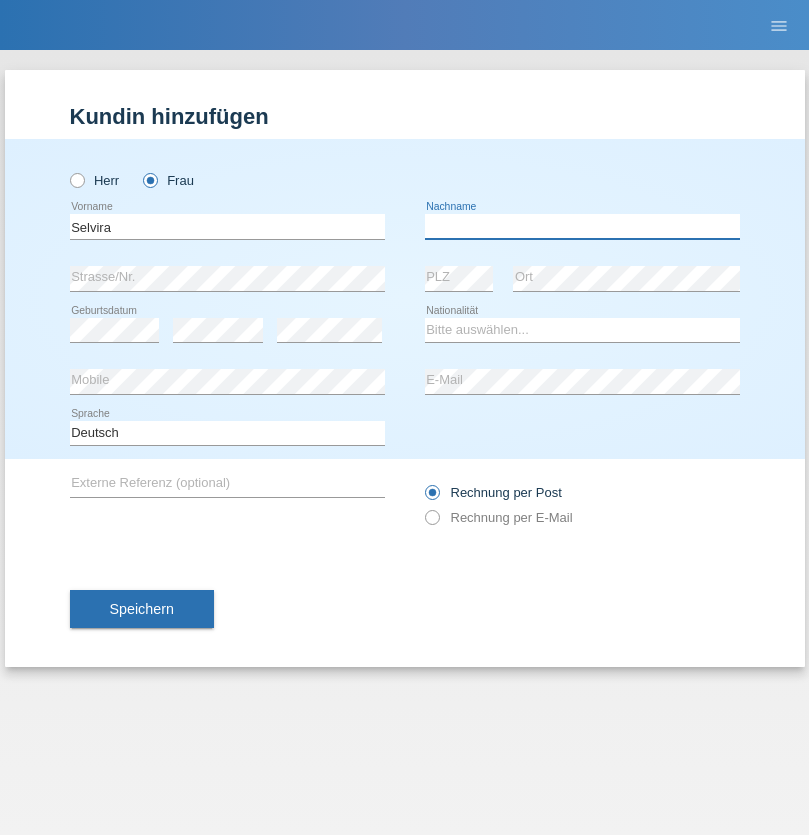 click at bounding box center (582, 226) 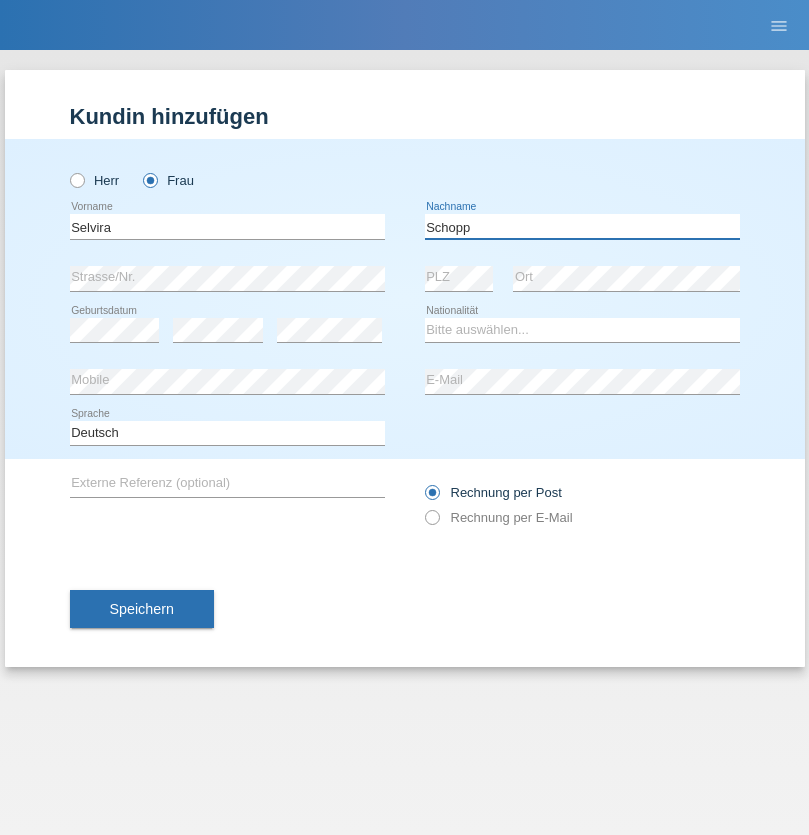 type on "Schopp" 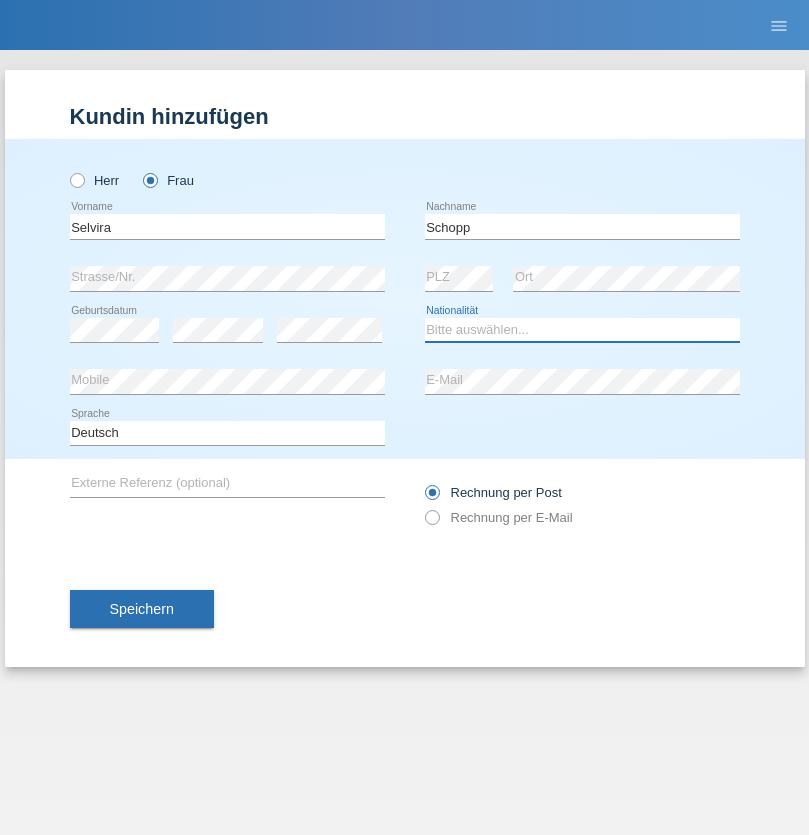 select on "CH" 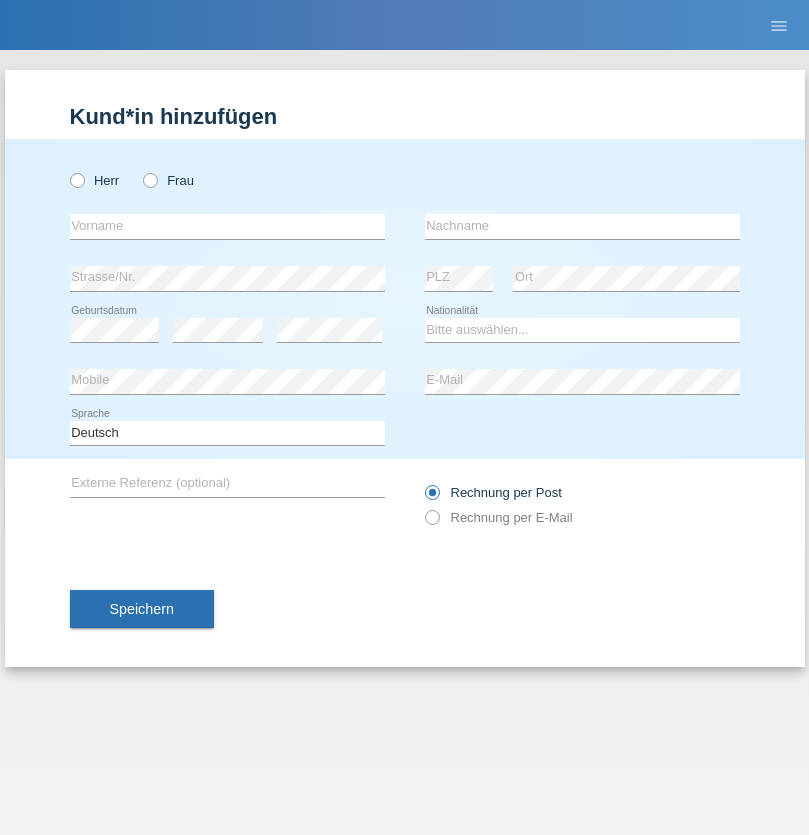 scroll, scrollTop: 0, scrollLeft: 0, axis: both 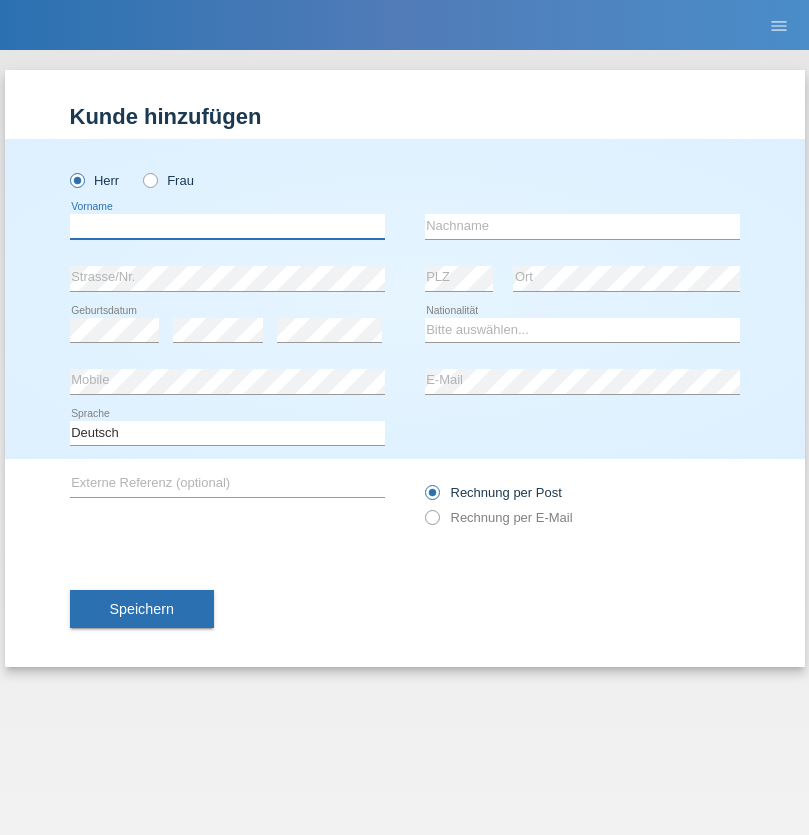 click at bounding box center (227, 226) 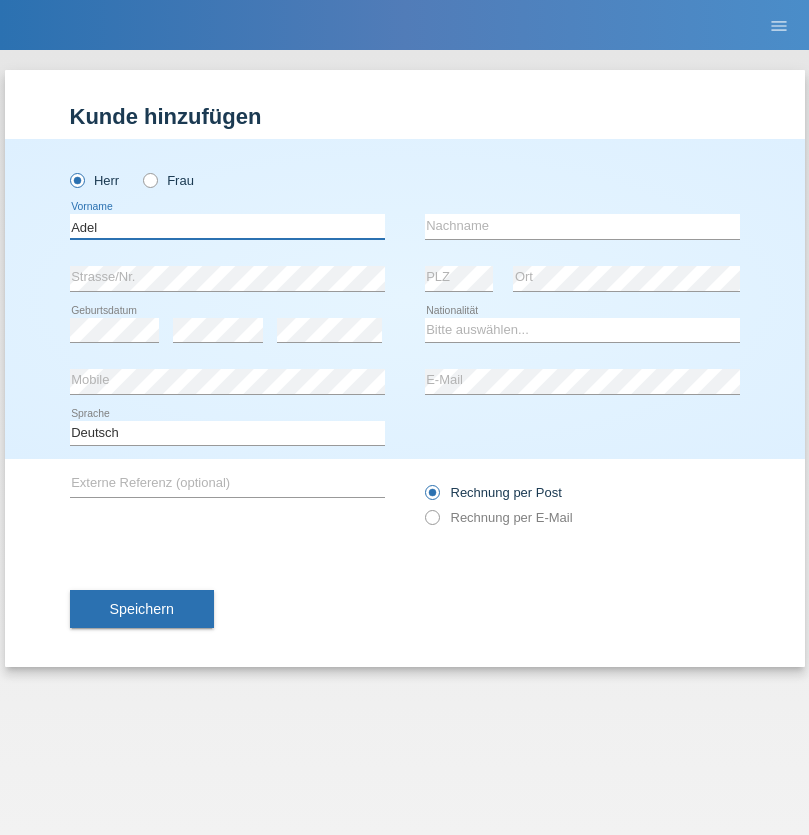 type on "Adel" 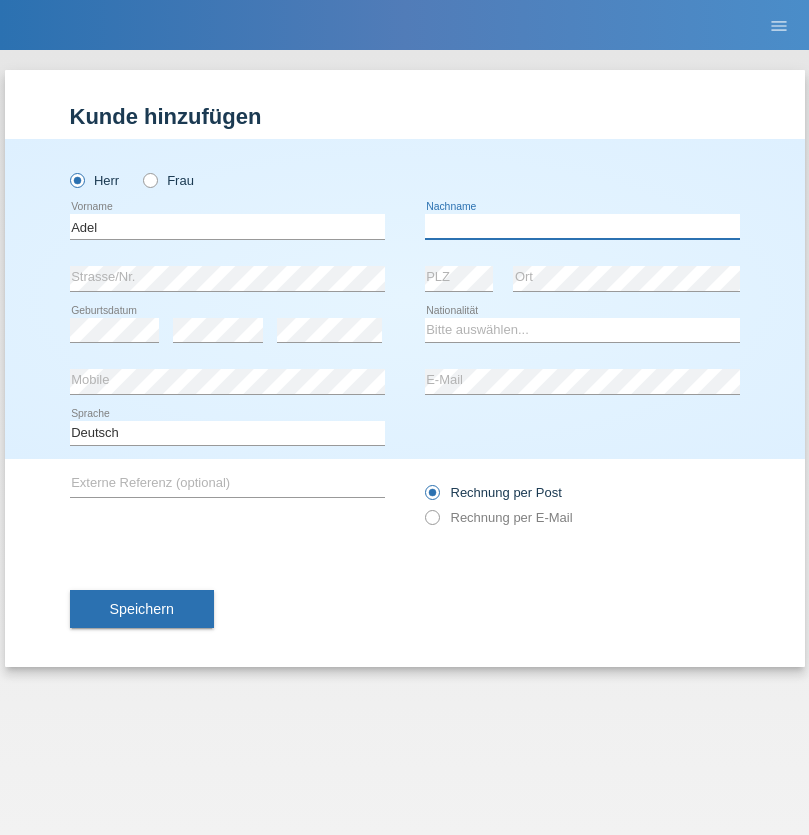 click at bounding box center [582, 226] 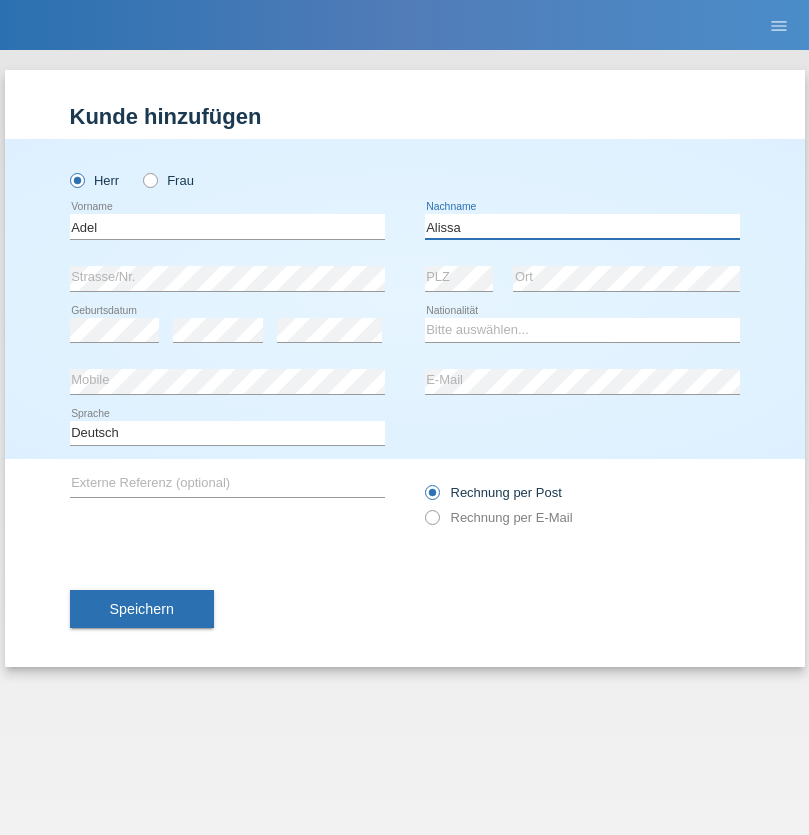 type on "Alissa" 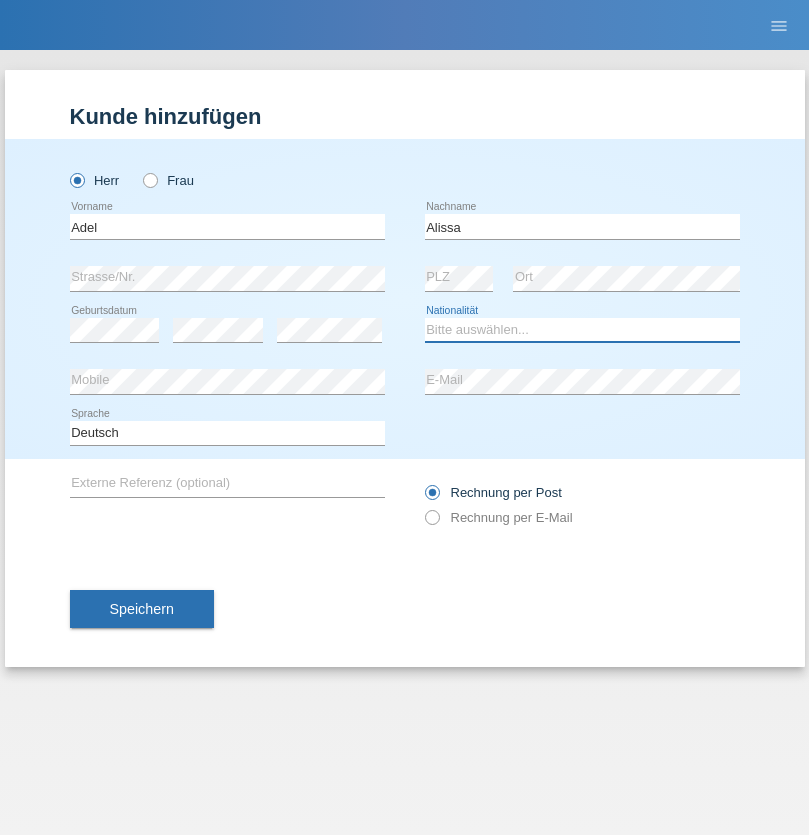 select on "SY" 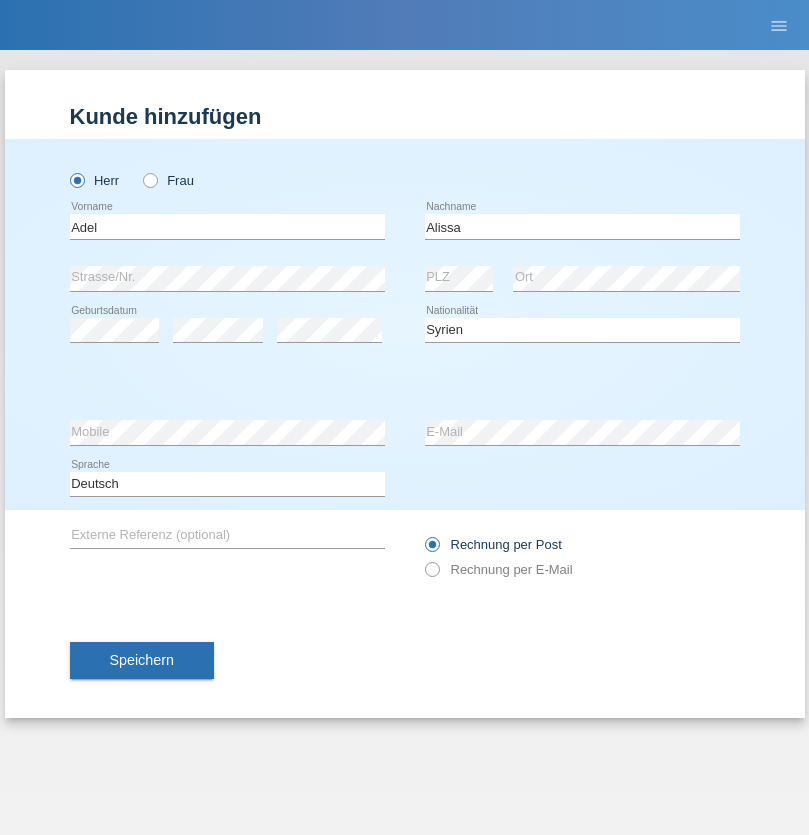 select on "C" 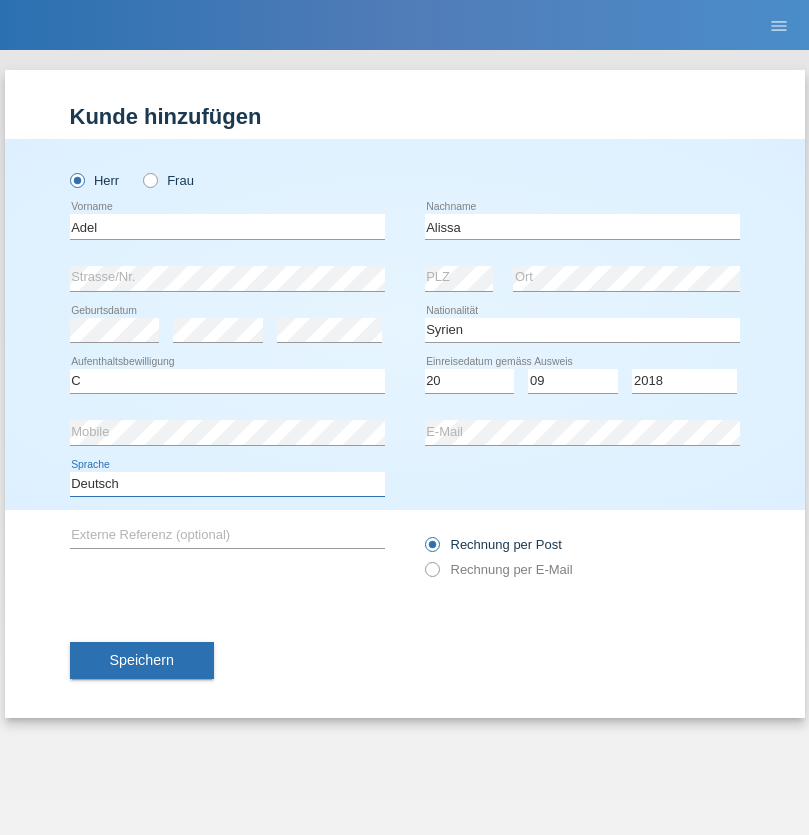 select on "en" 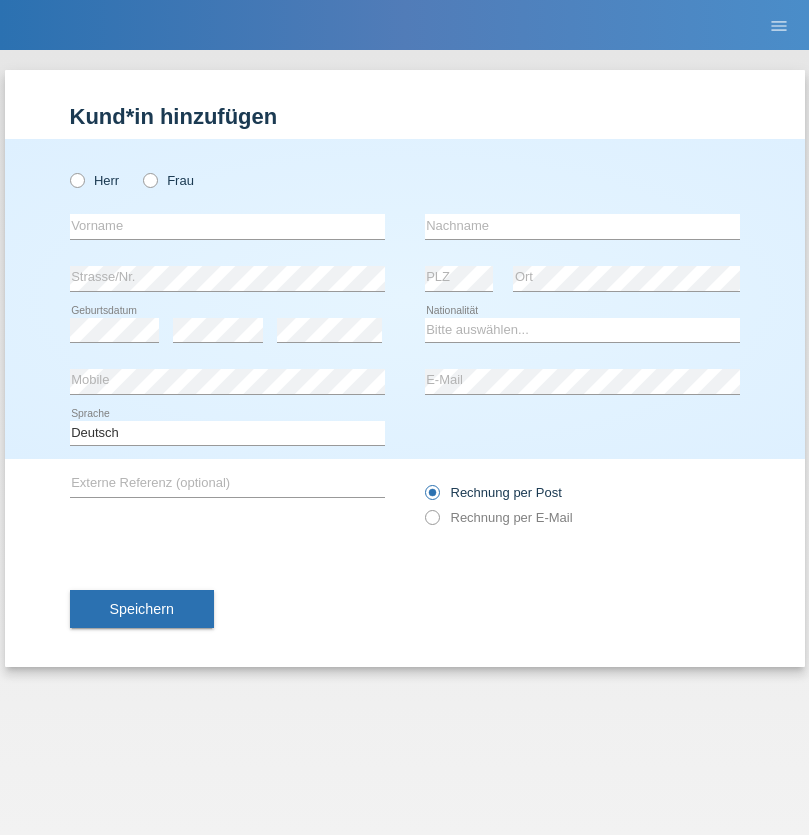 scroll, scrollTop: 0, scrollLeft: 0, axis: both 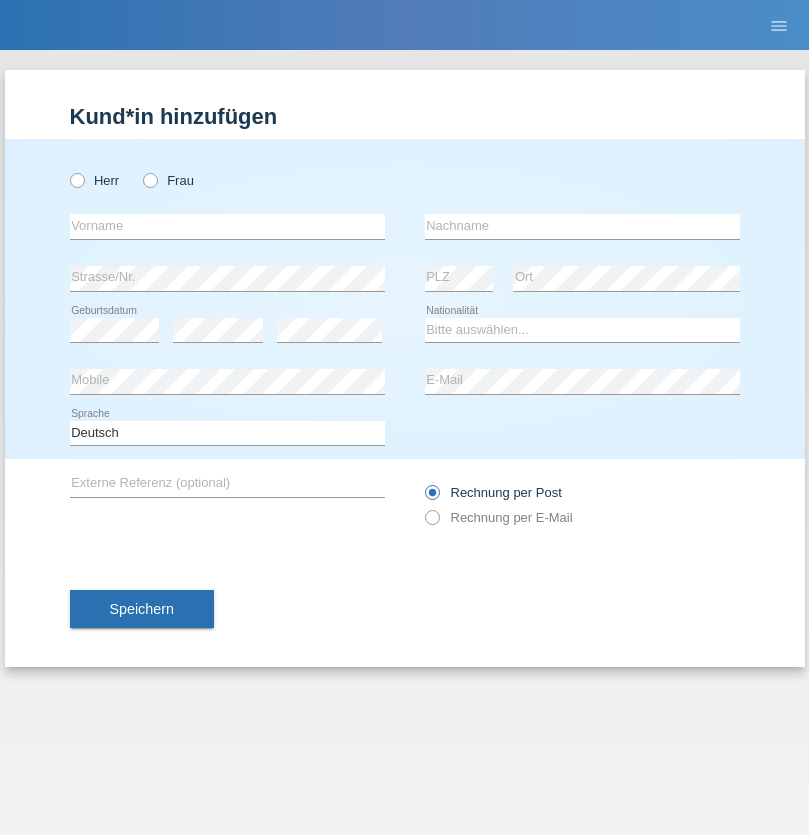radio on "true" 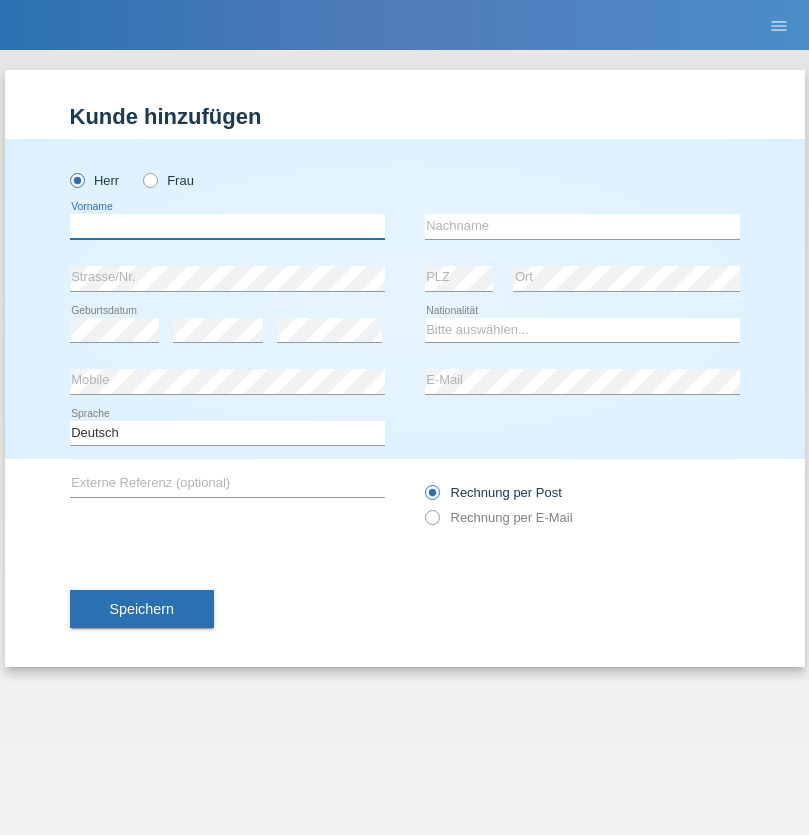 click at bounding box center [227, 226] 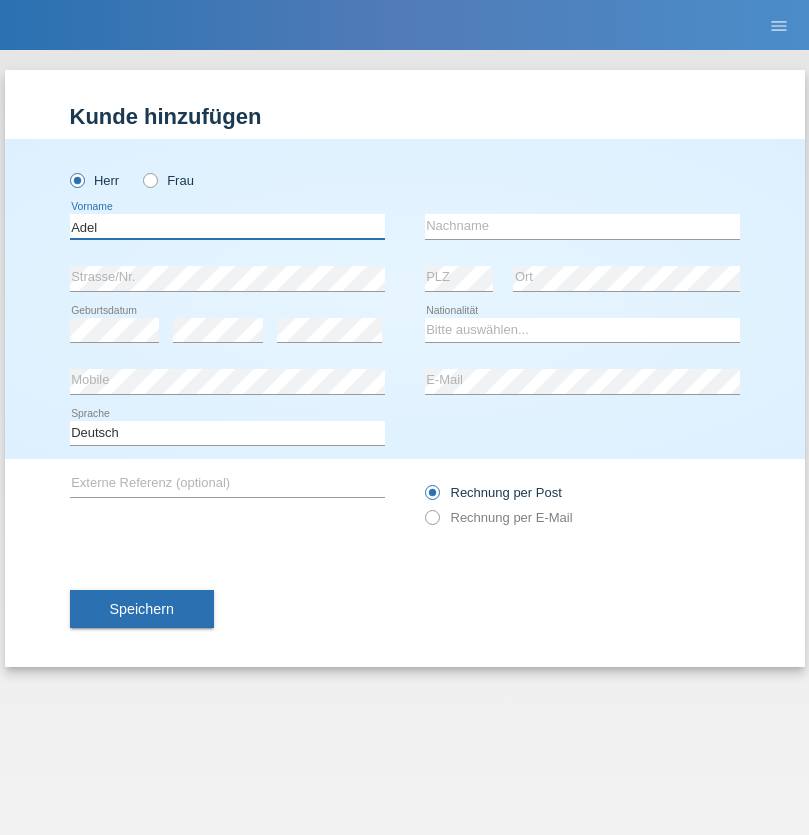 type on "Adel" 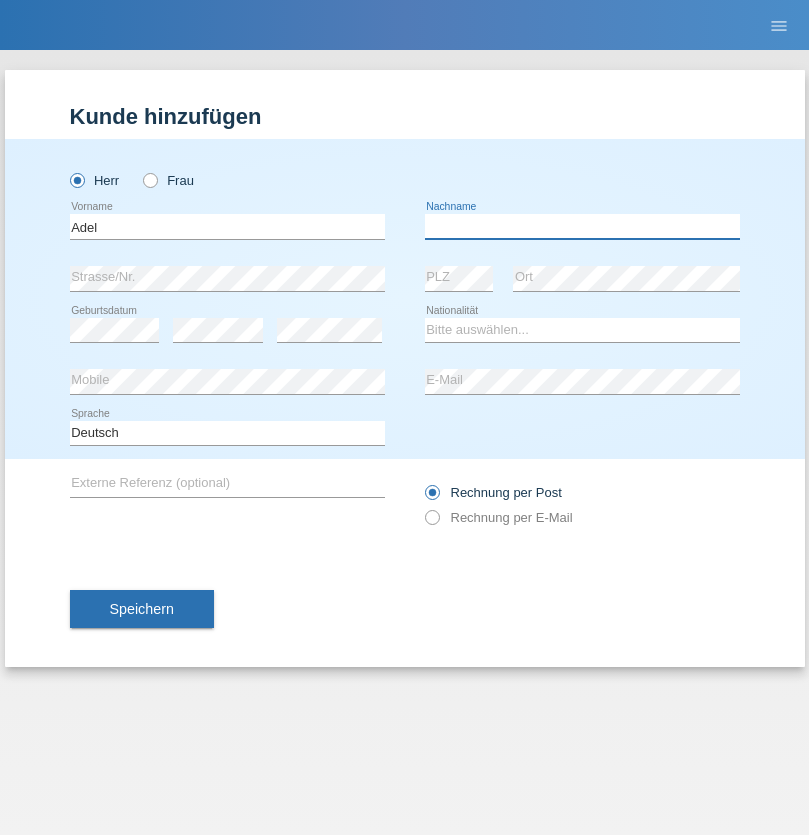 click at bounding box center (582, 226) 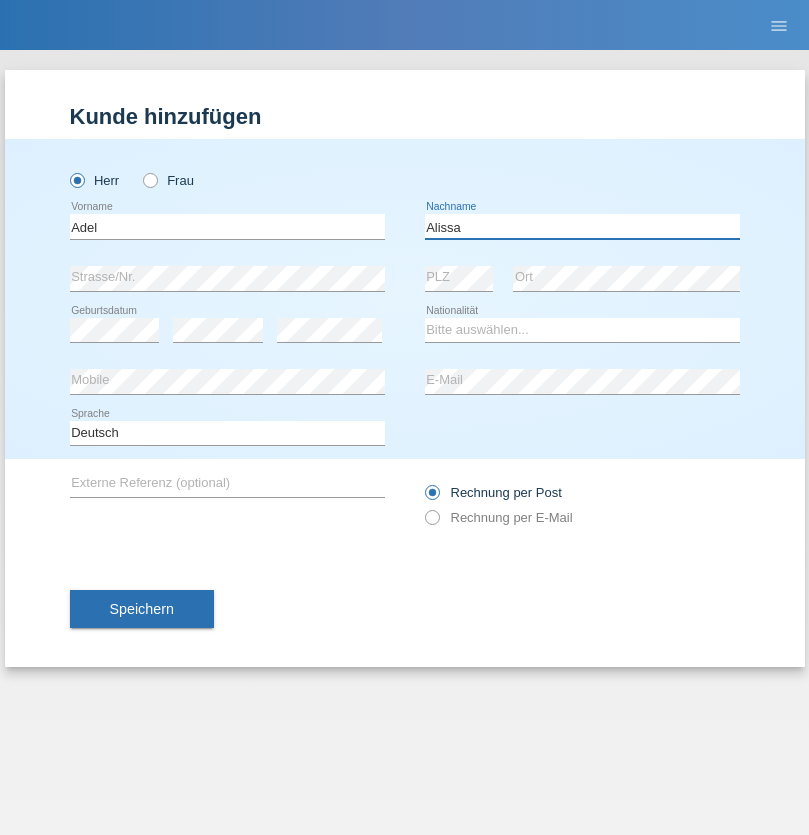 type on "Alissa" 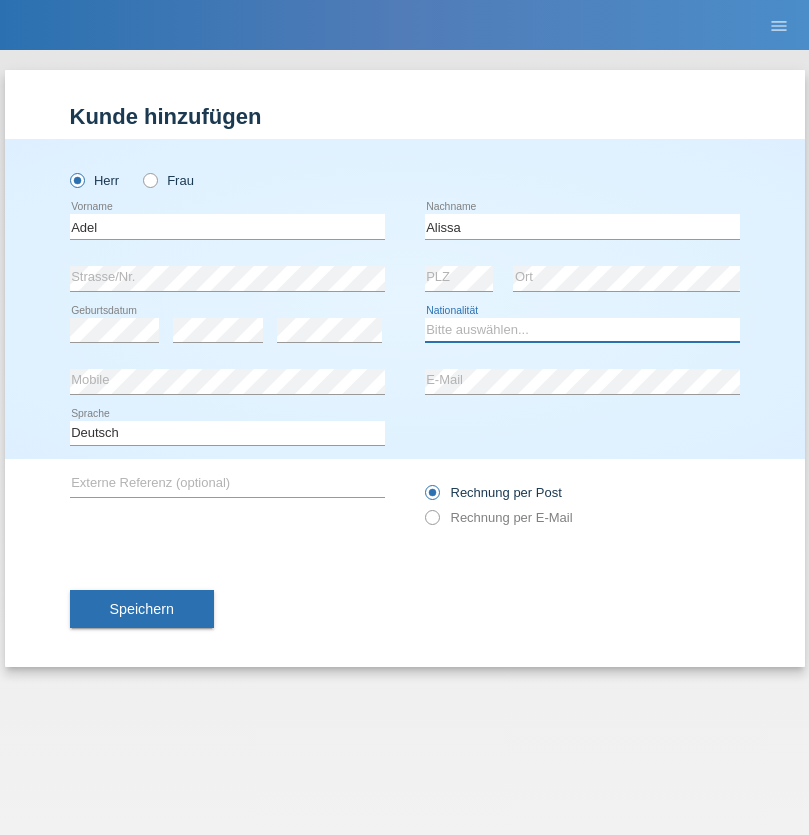 select on "SY" 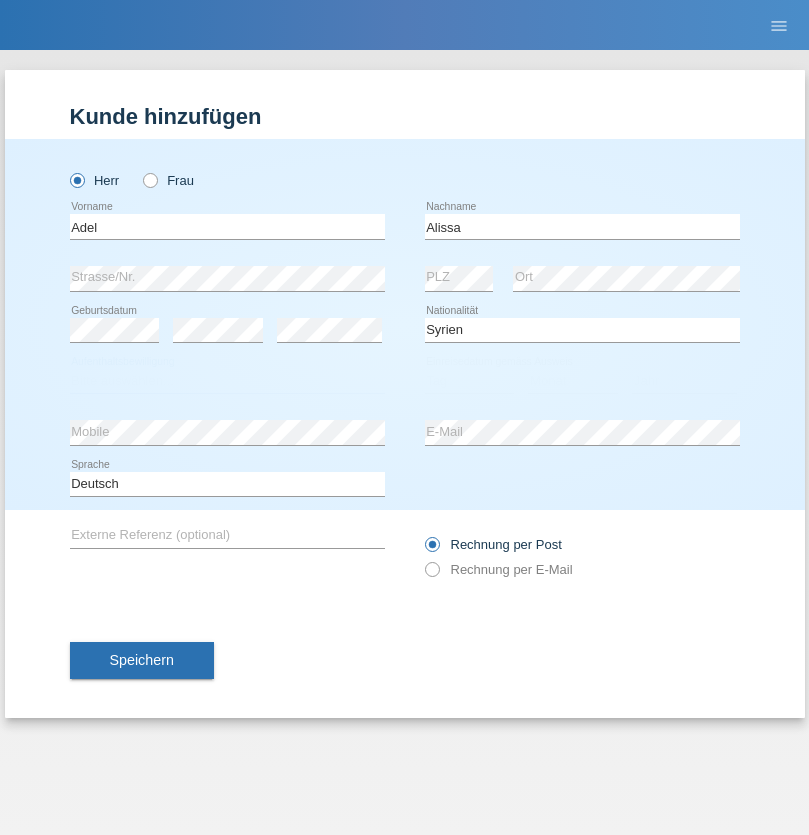 select on "C" 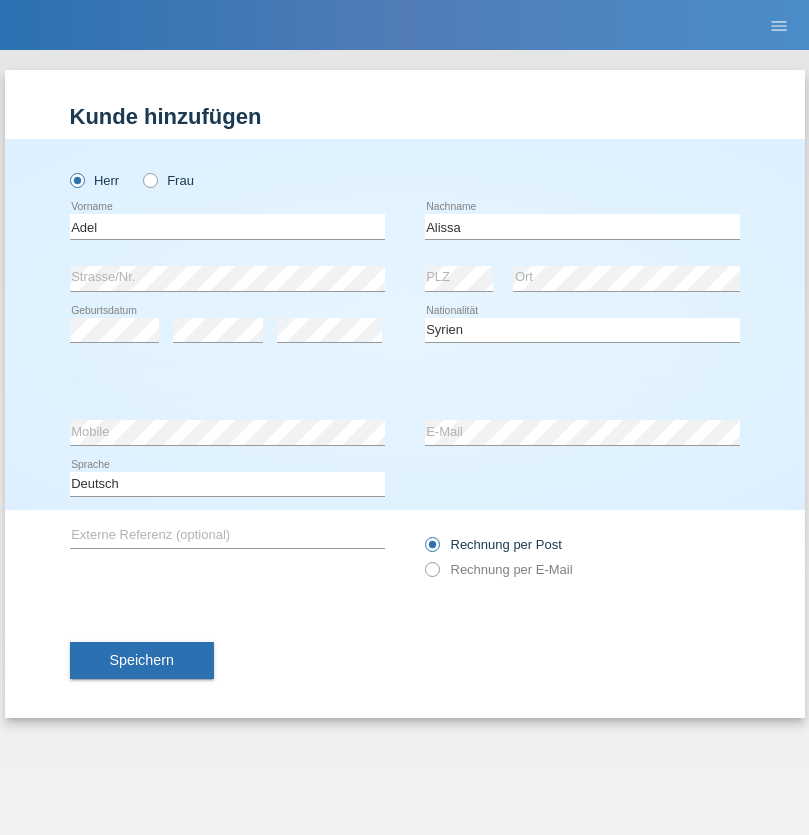 select on "20" 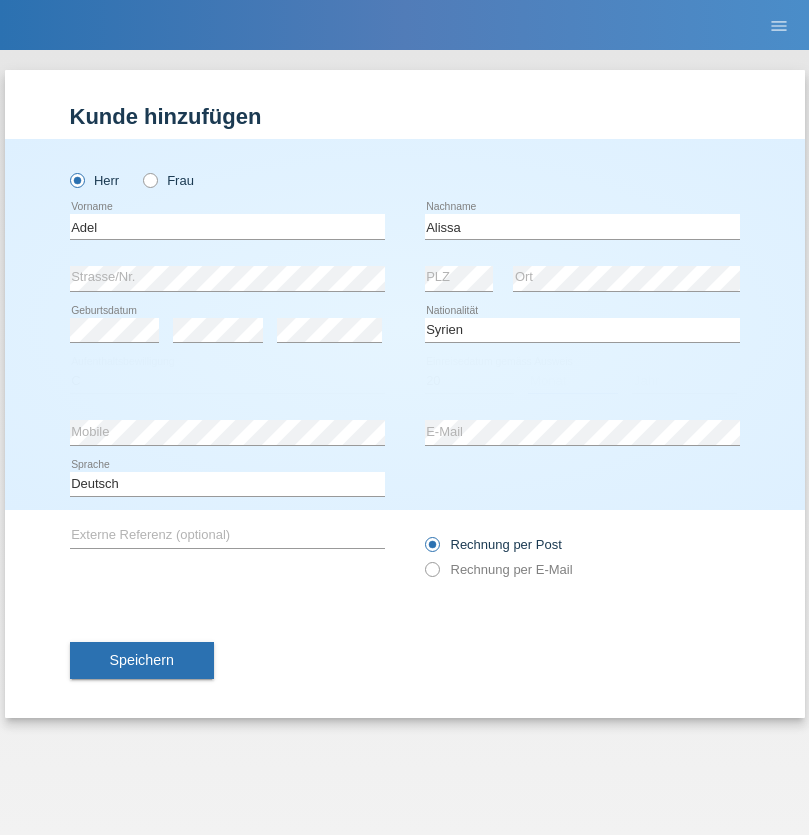 select on "09" 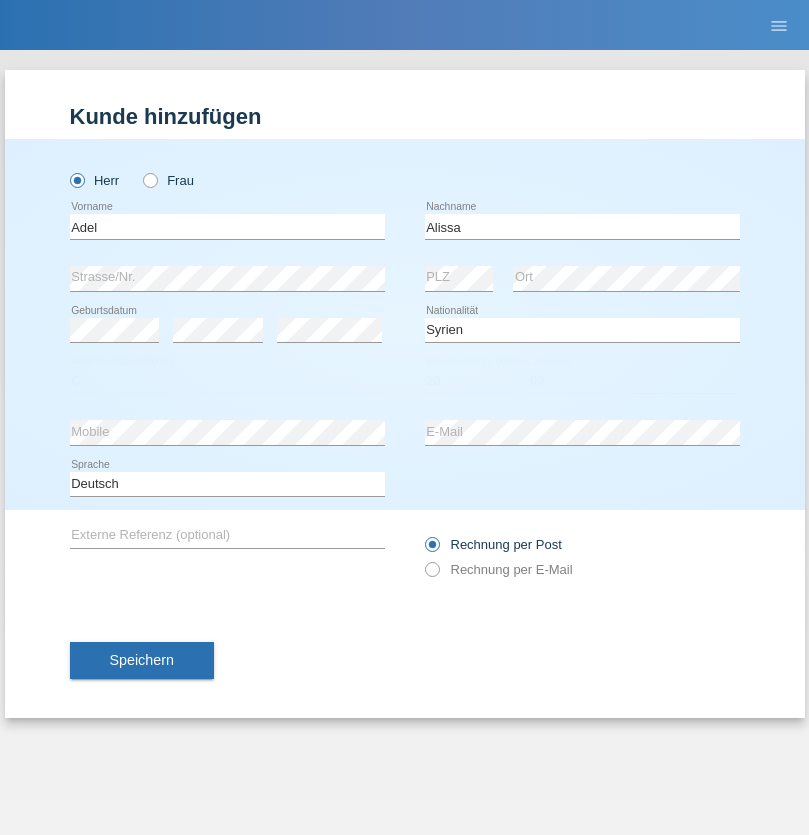 select on "2018" 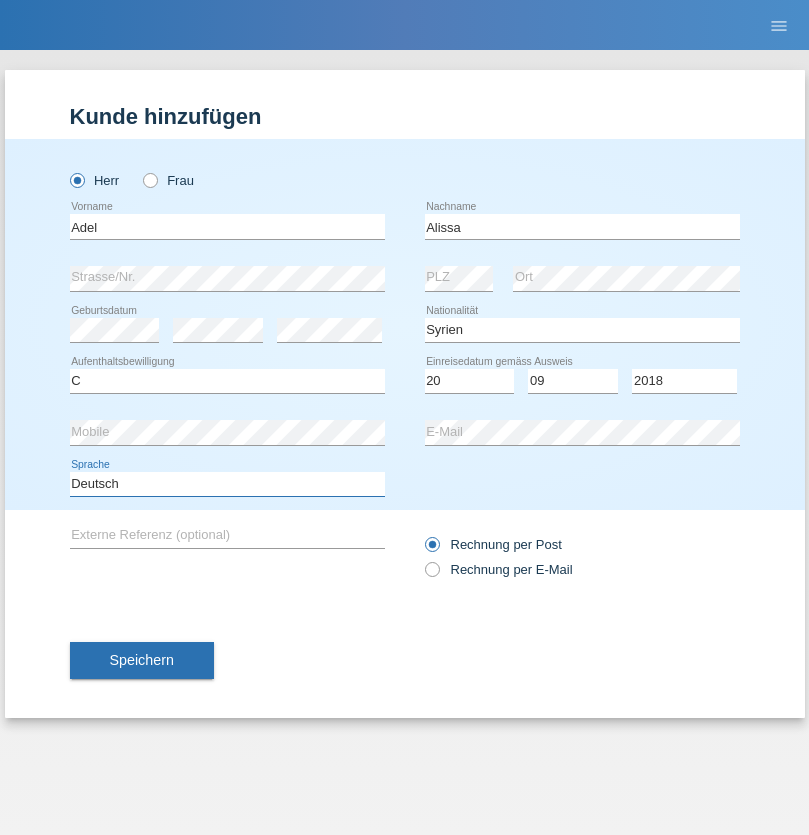 select on "en" 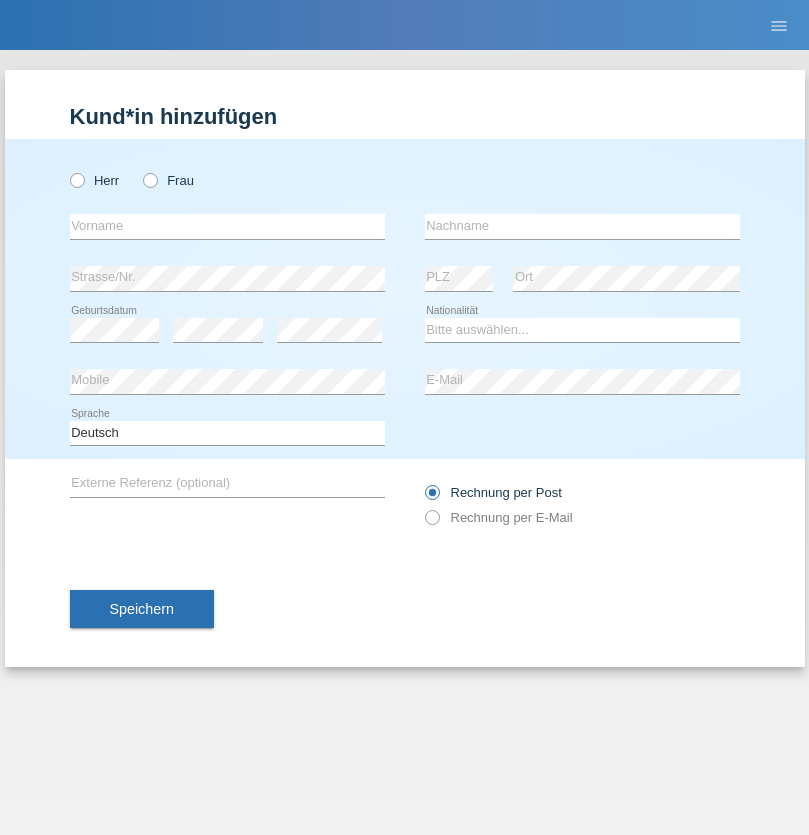 scroll, scrollTop: 0, scrollLeft: 0, axis: both 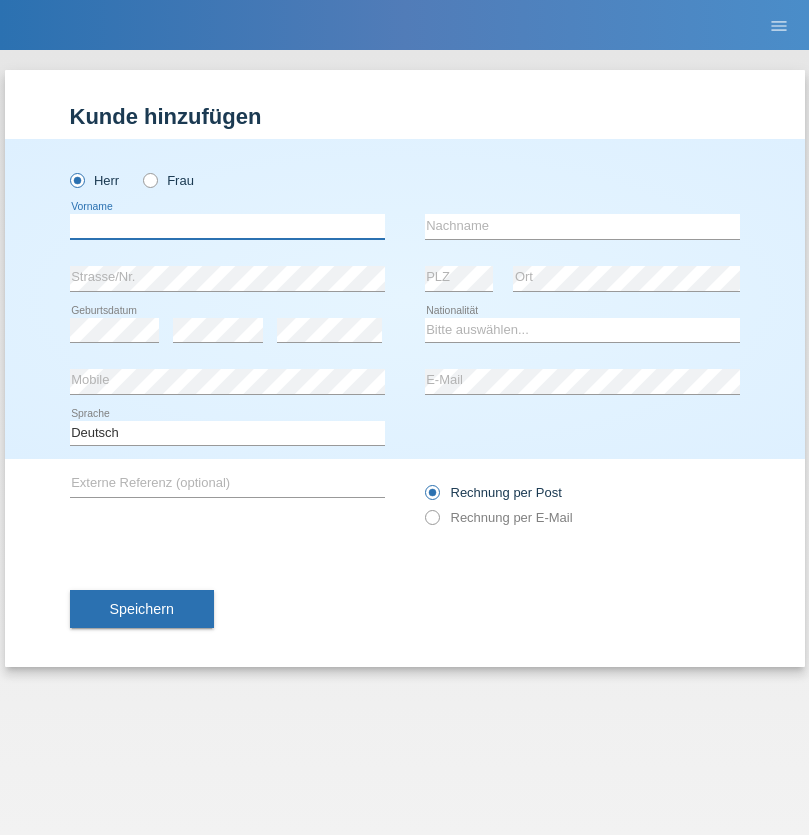 click at bounding box center (227, 226) 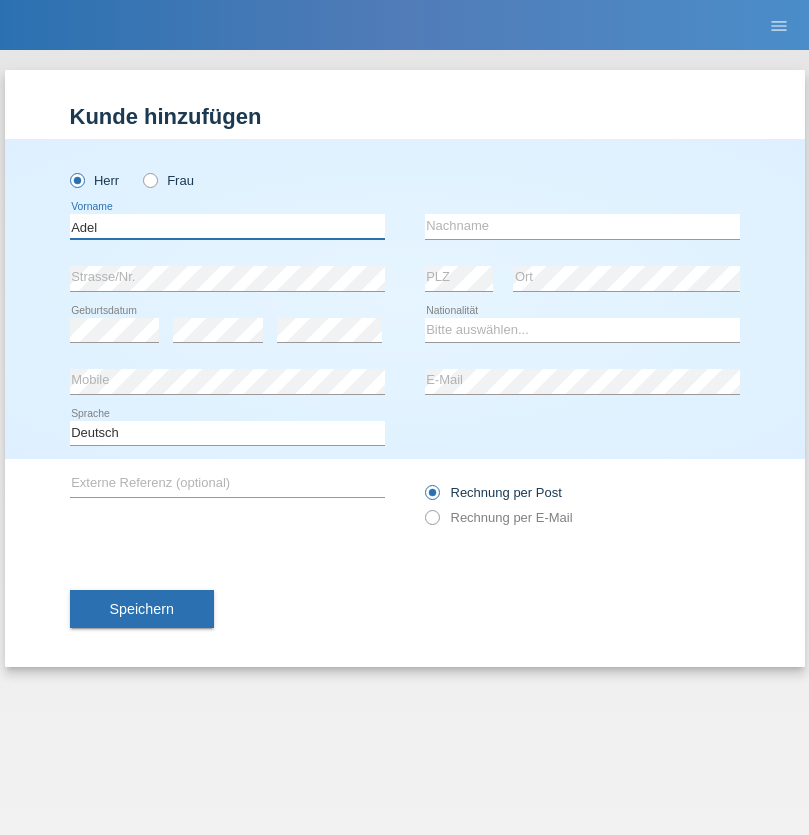 type on "Adel" 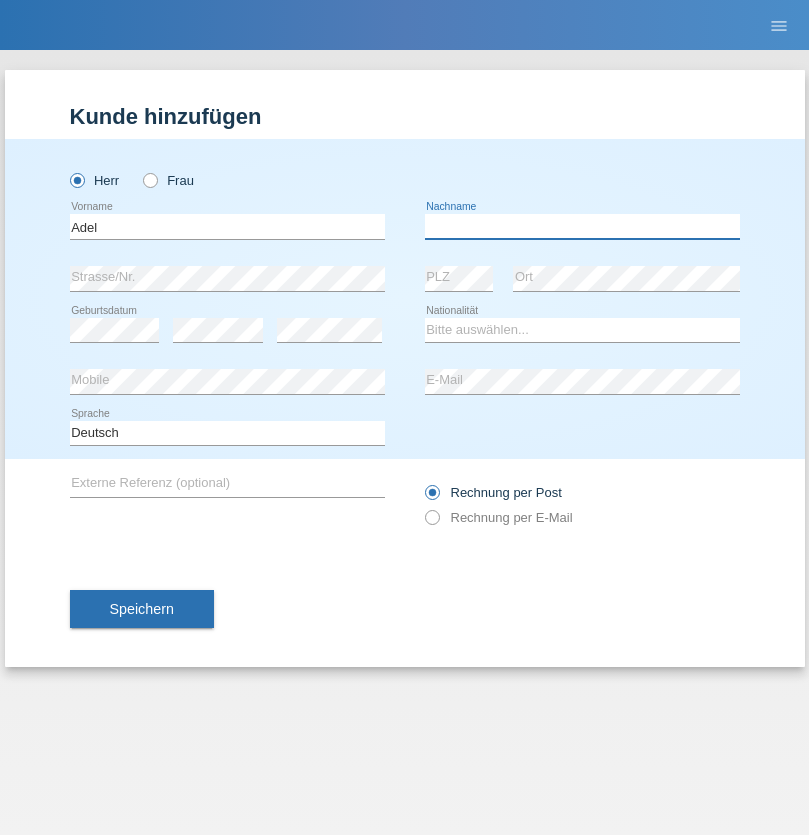 click at bounding box center (582, 226) 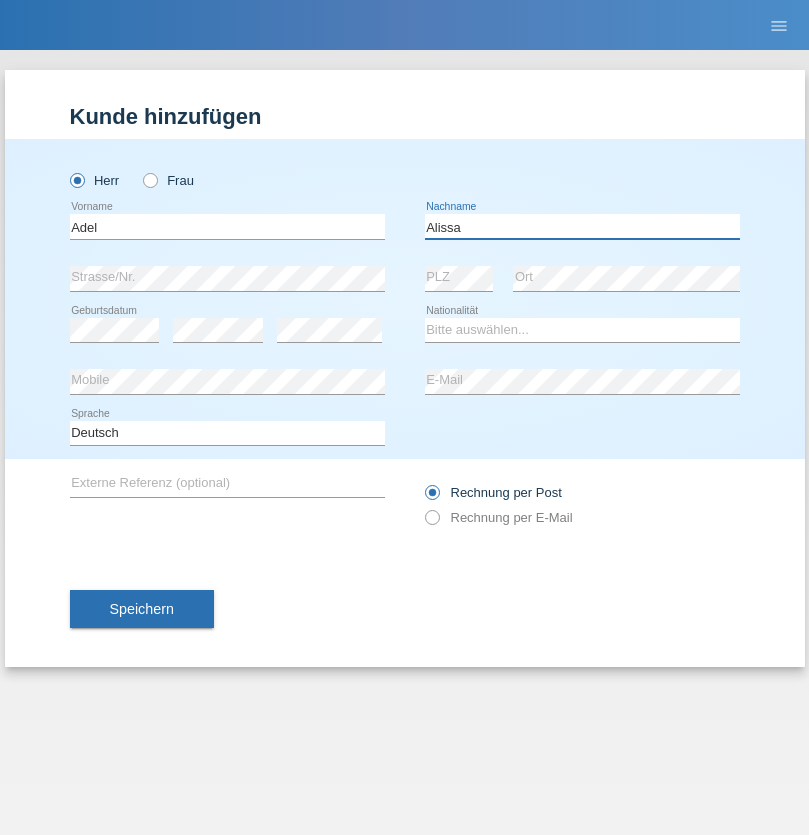 type on "Alissa" 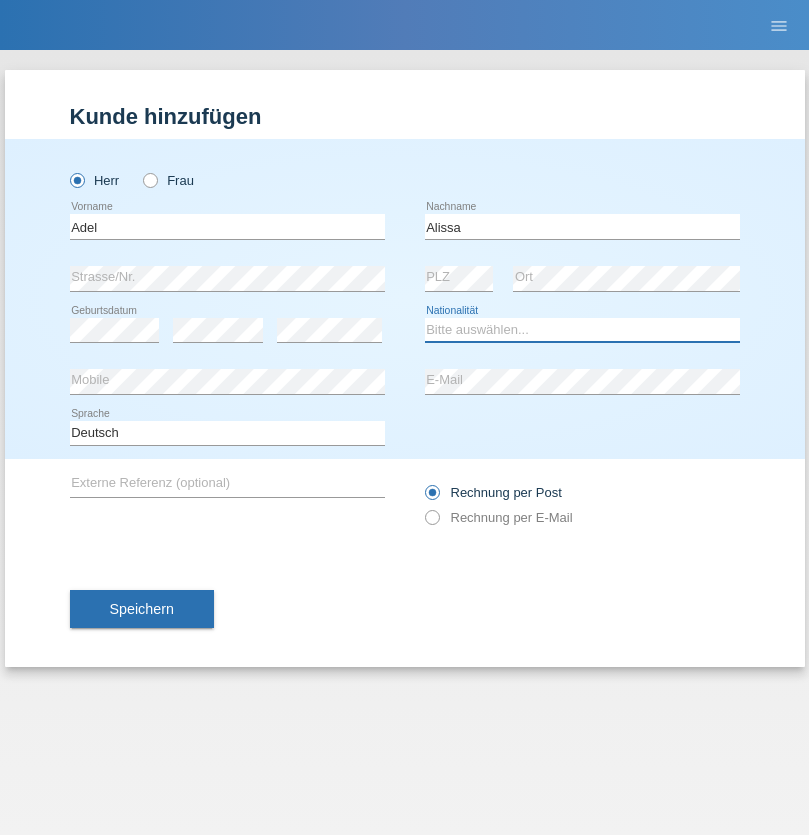 select on "SY" 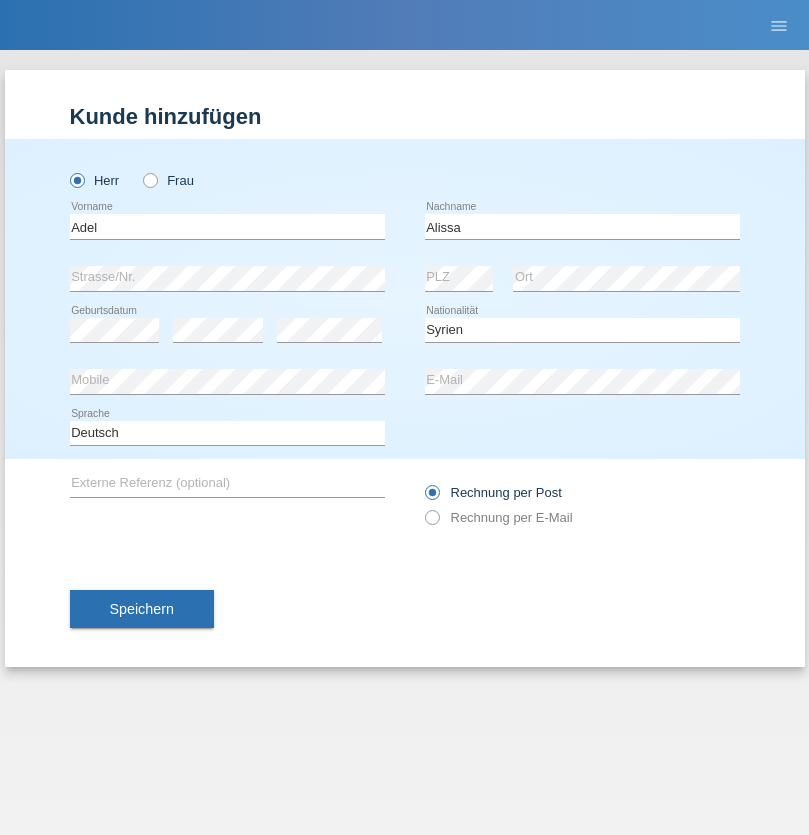 select on "C" 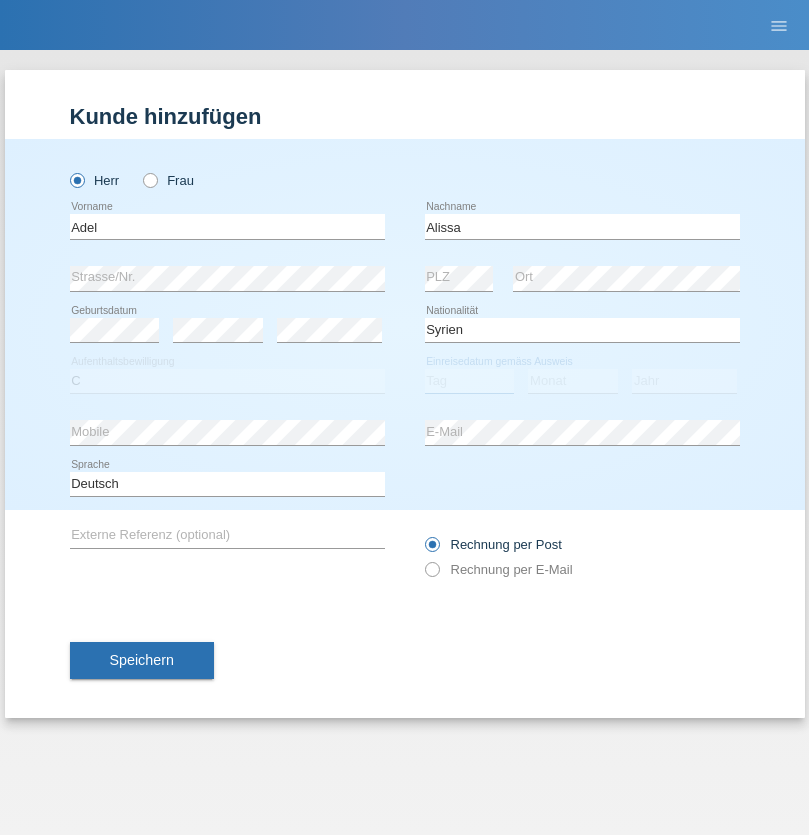 select on "20" 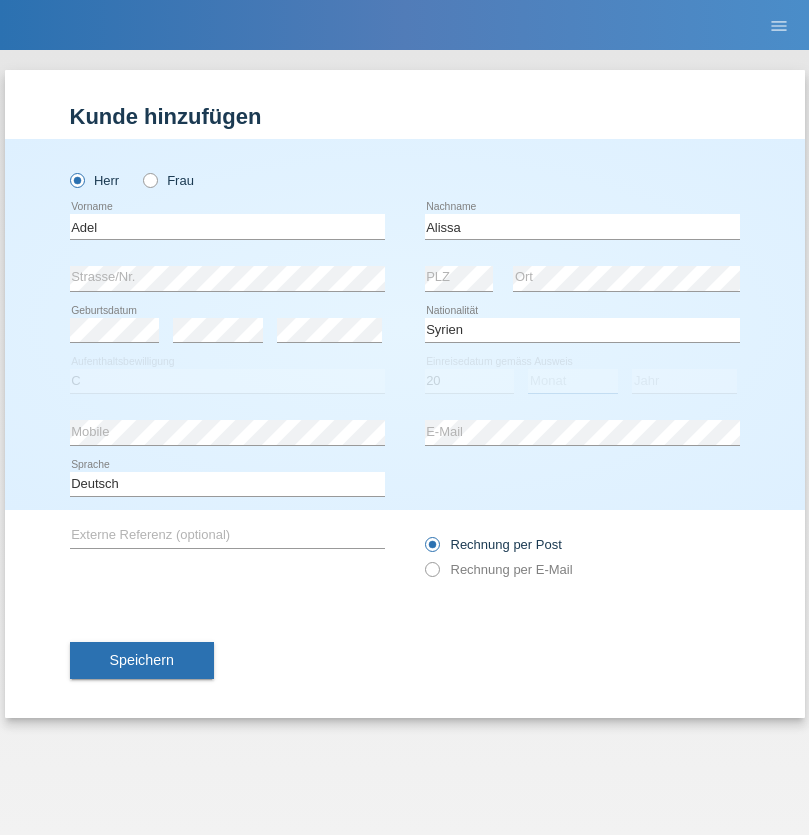select on "09" 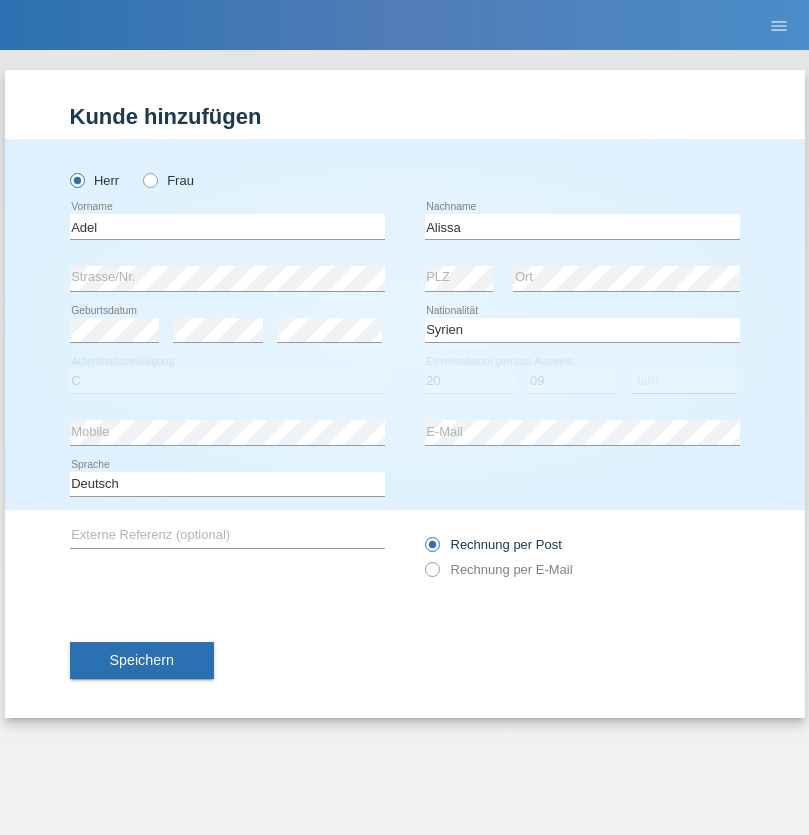 select on "2018" 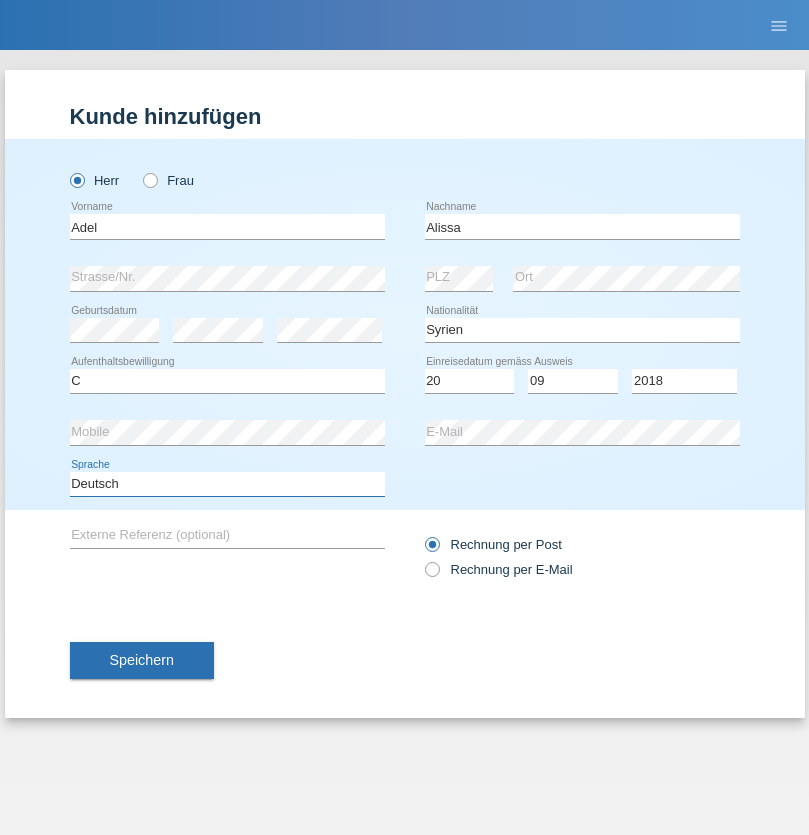 select on "en" 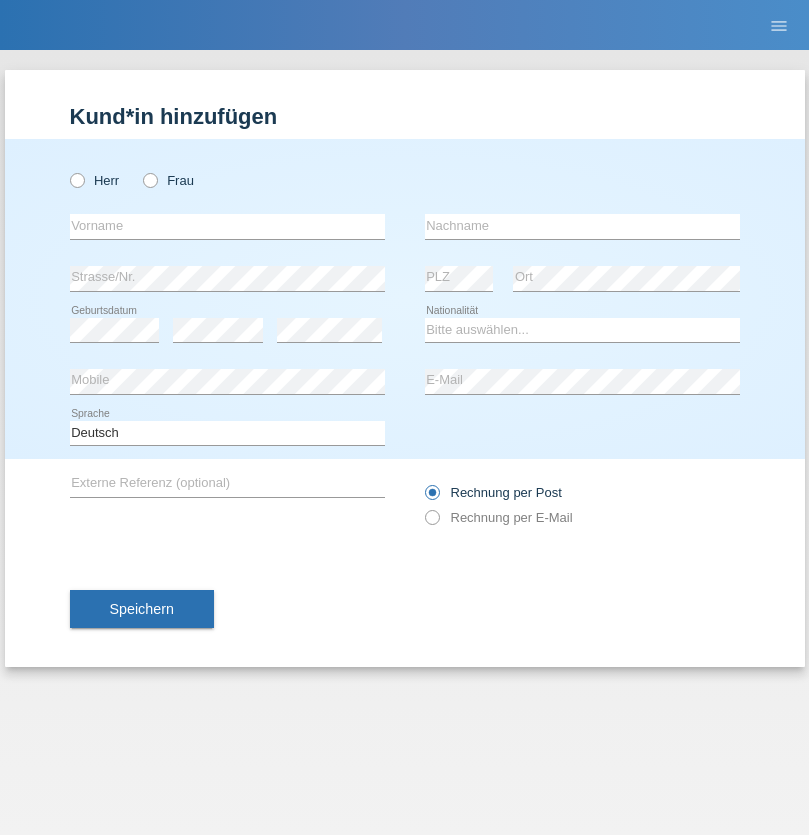 scroll, scrollTop: 0, scrollLeft: 0, axis: both 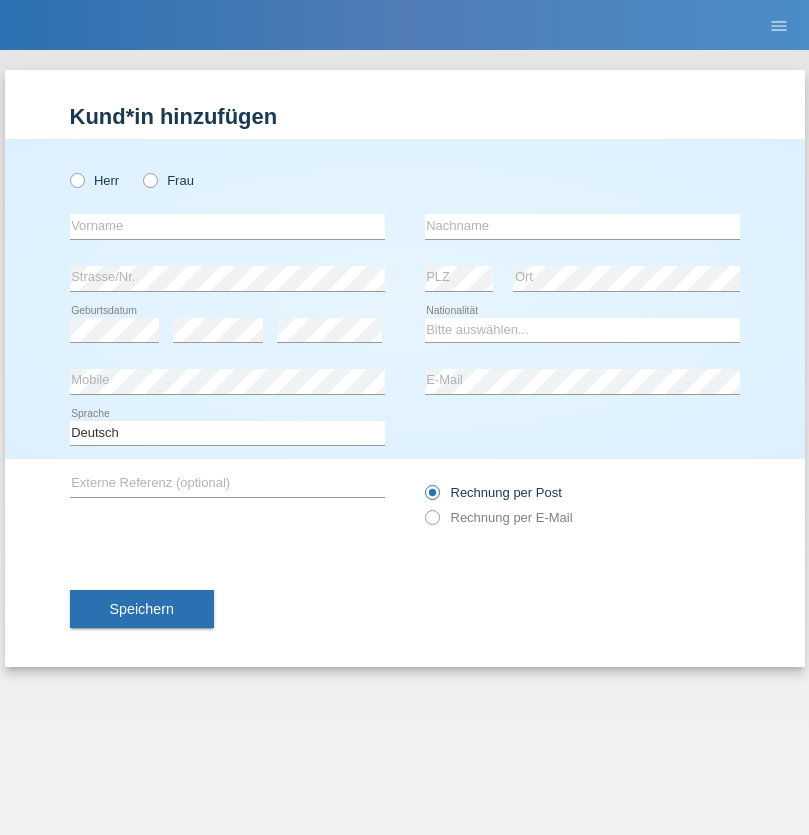 radio on "true" 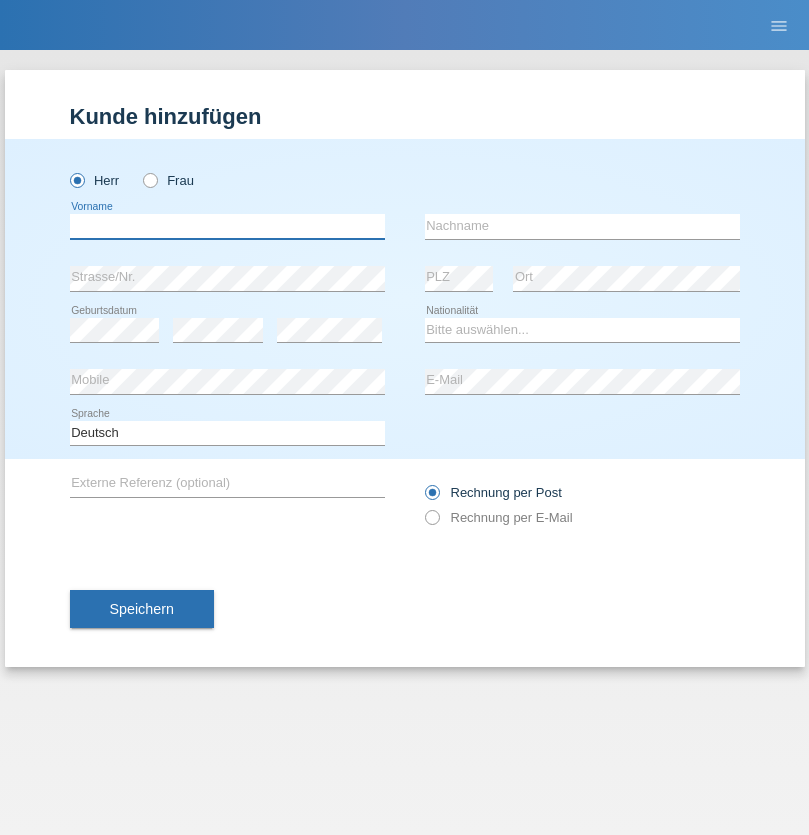 click at bounding box center [227, 226] 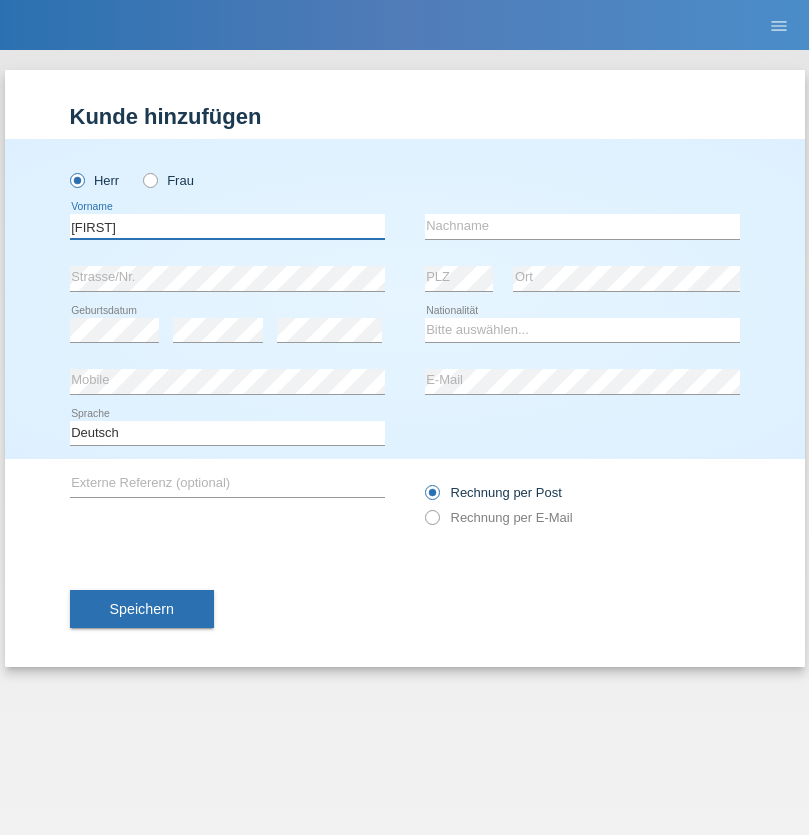 type on "[FIRST]" 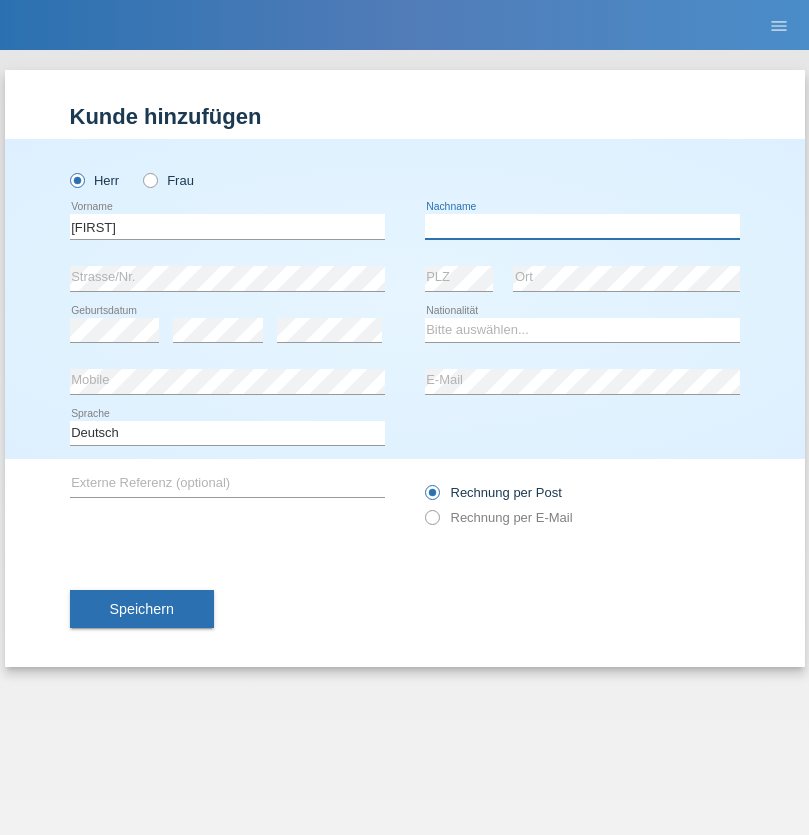 click at bounding box center [582, 226] 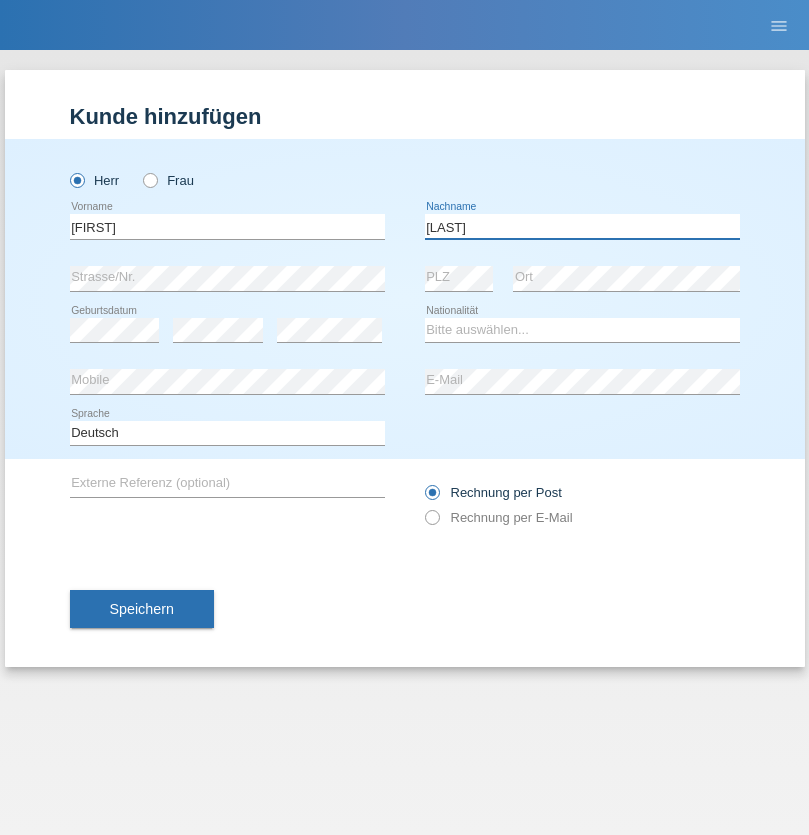 type on "[LAST]" 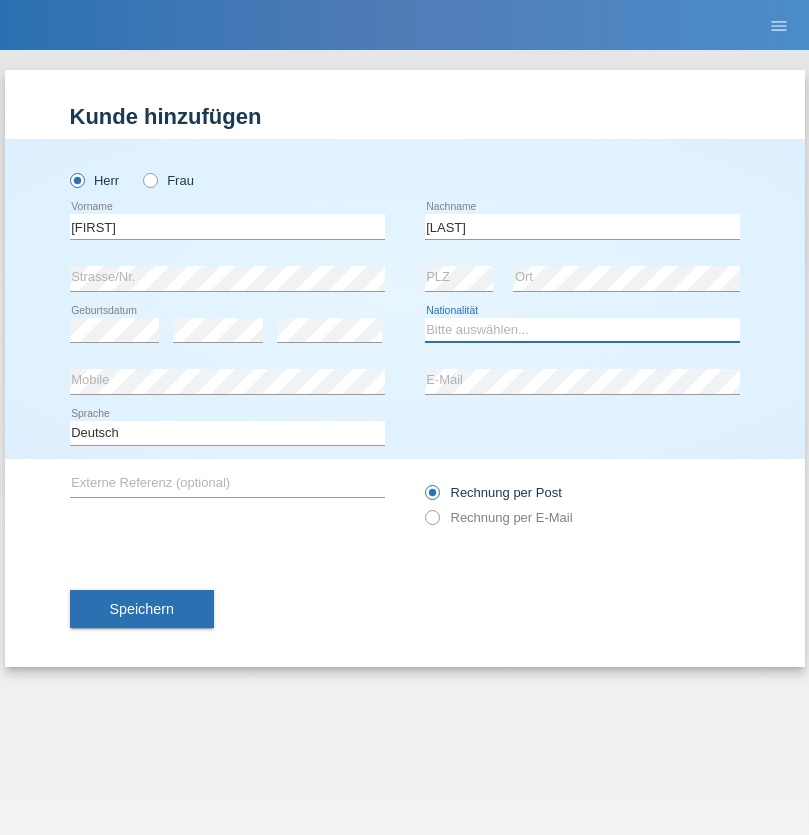 select on "CH" 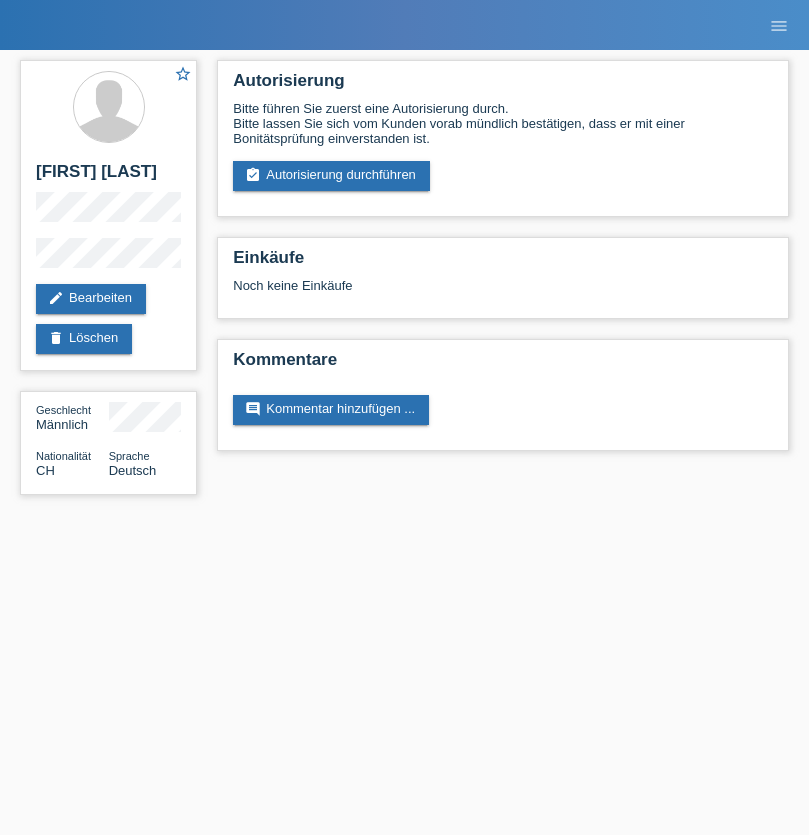 scroll, scrollTop: 0, scrollLeft: 0, axis: both 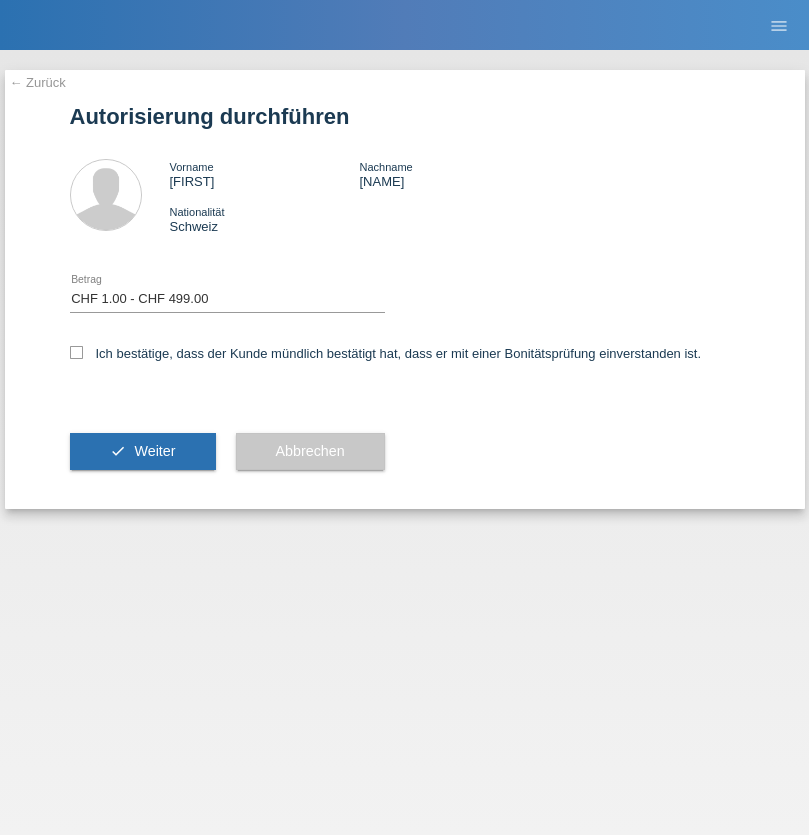 select on "1" 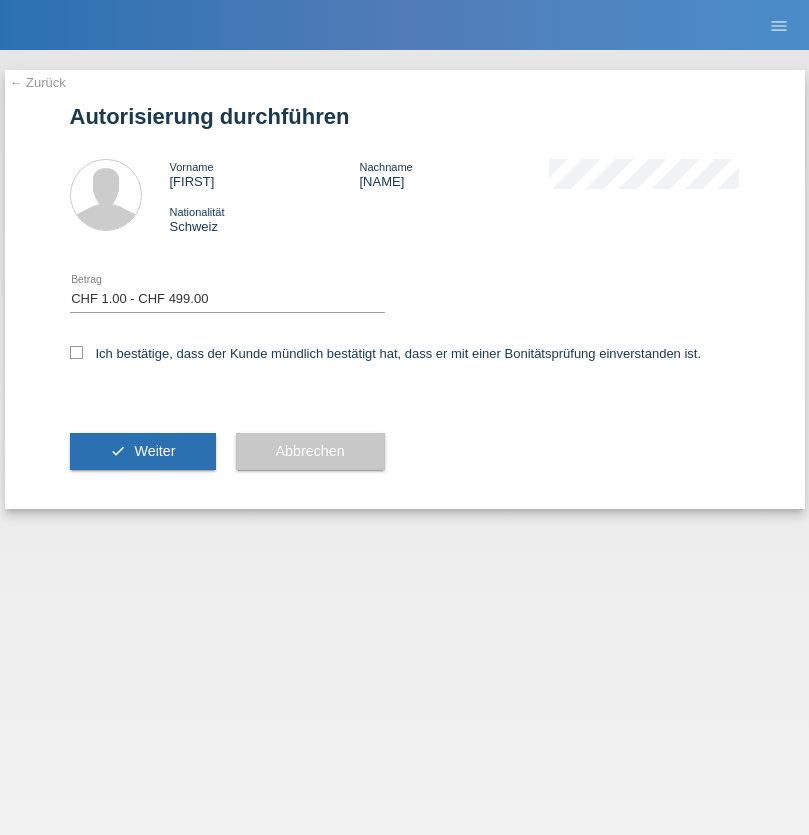 checkbox on "true" 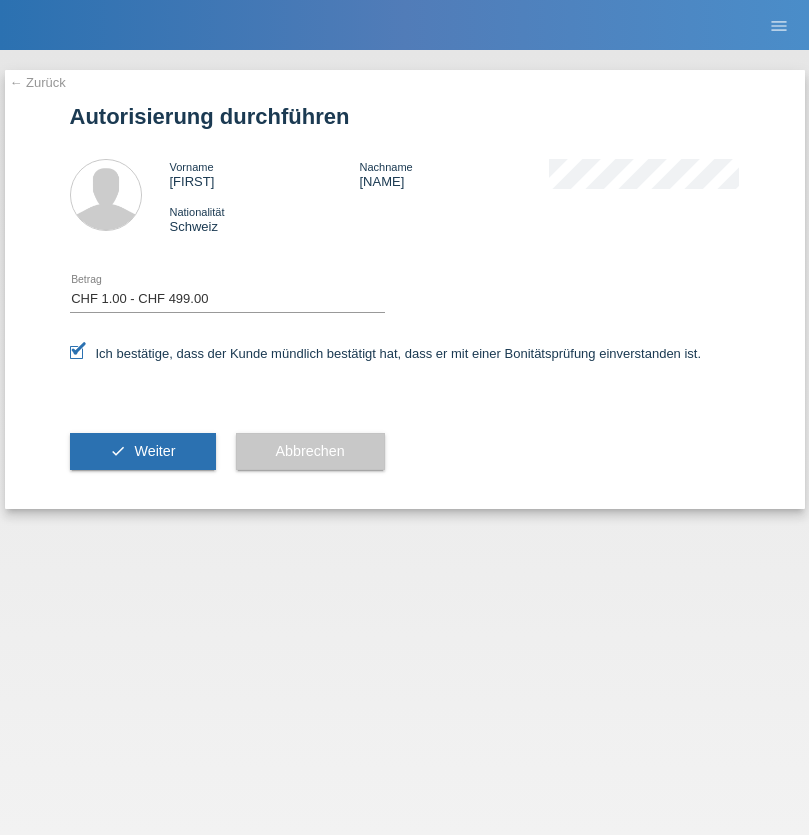 scroll, scrollTop: 0, scrollLeft: 0, axis: both 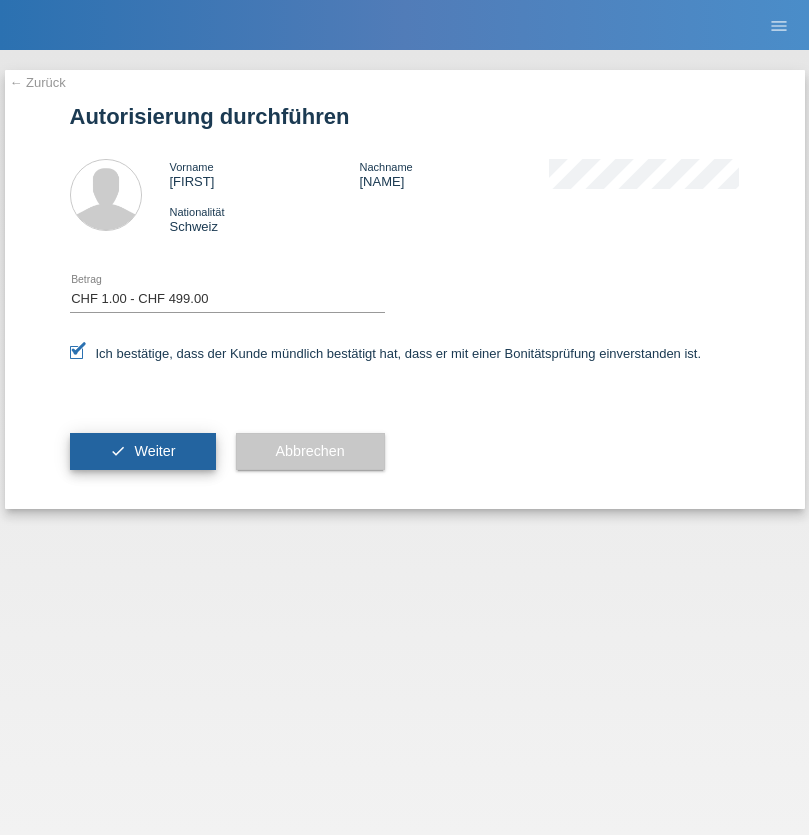 click on "Weiter" at bounding box center [154, 451] 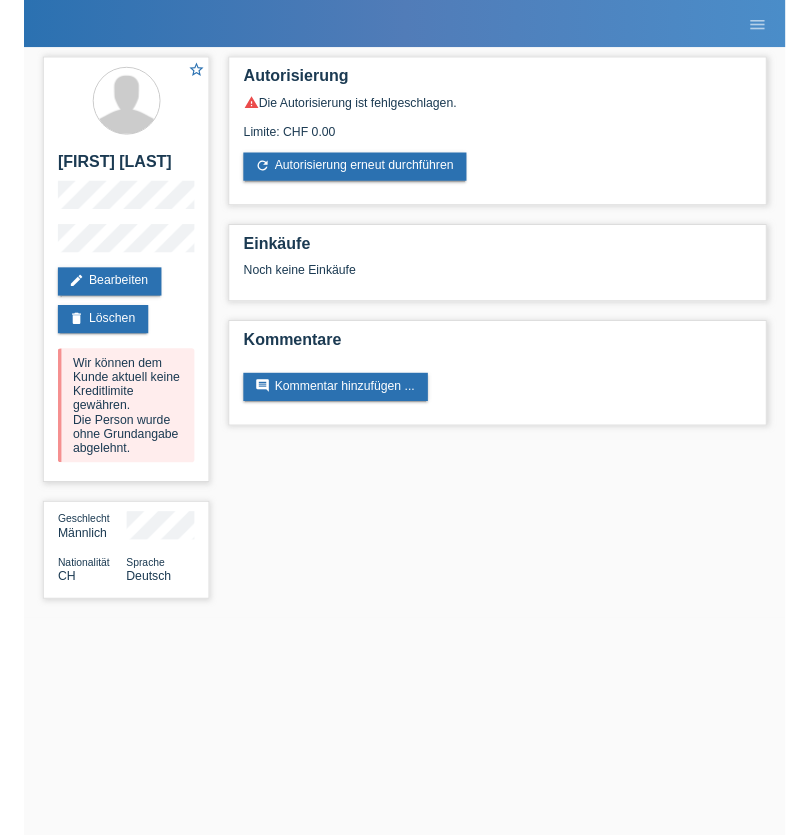 scroll, scrollTop: 0, scrollLeft: 0, axis: both 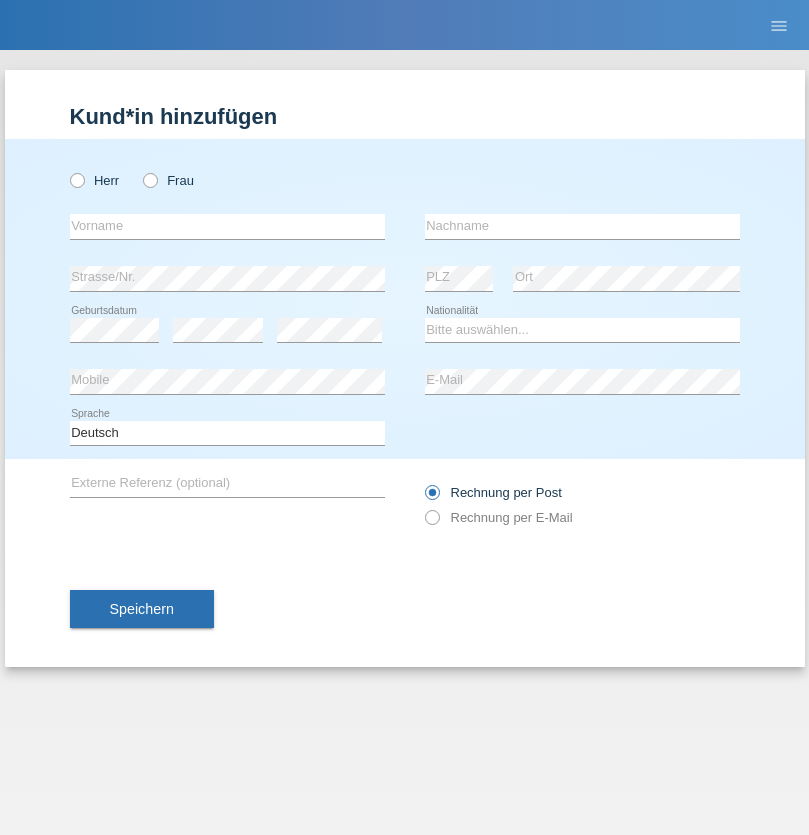 radio on "true" 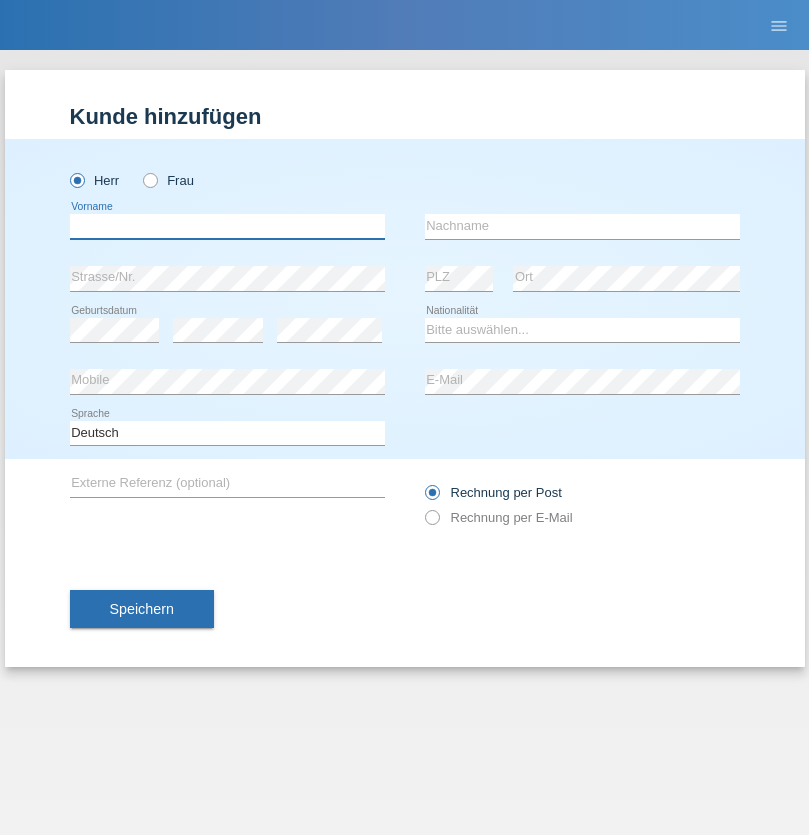 click at bounding box center [227, 226] 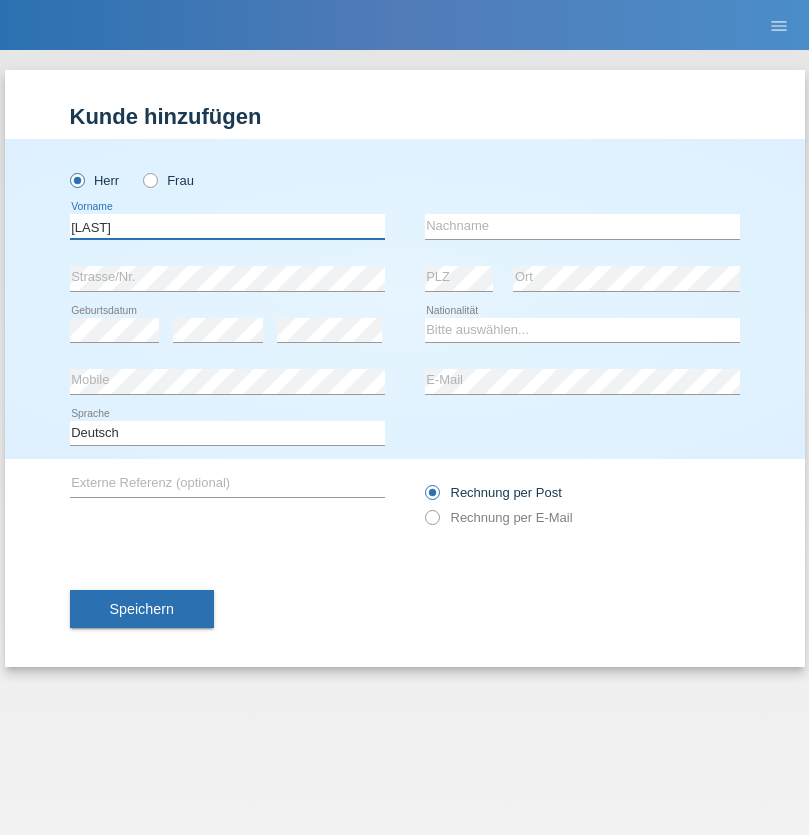 type on "Sinan" 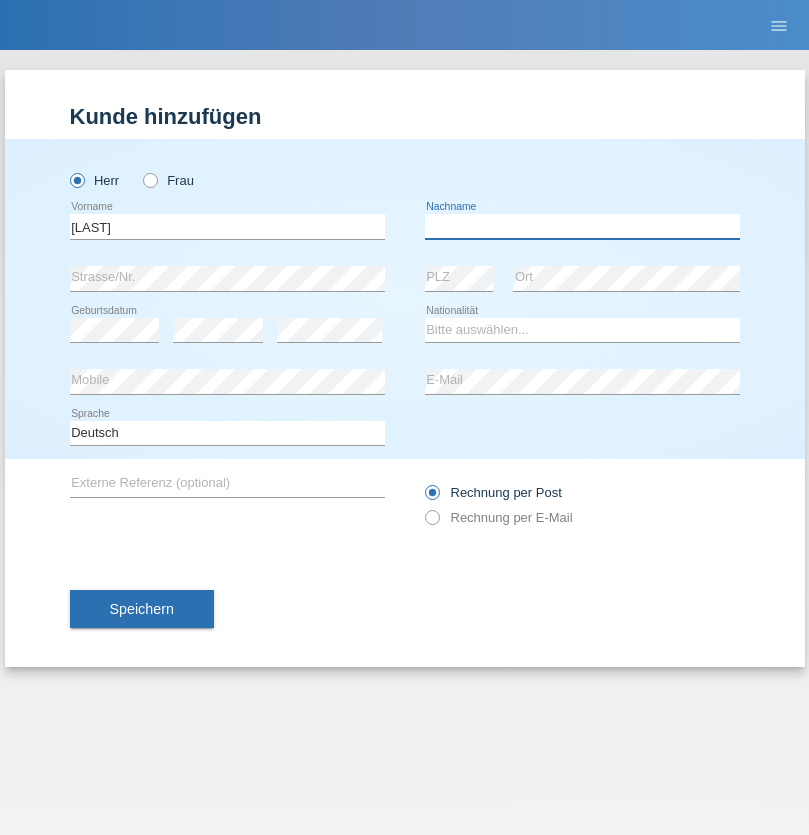 click at bounding box center [582, 226] 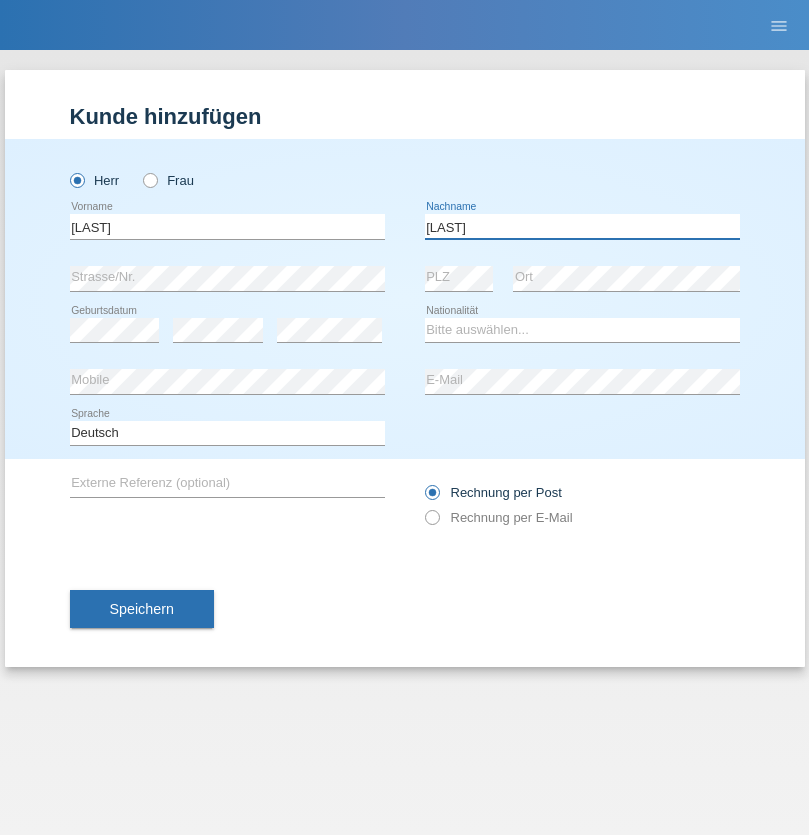 type on "Demir" 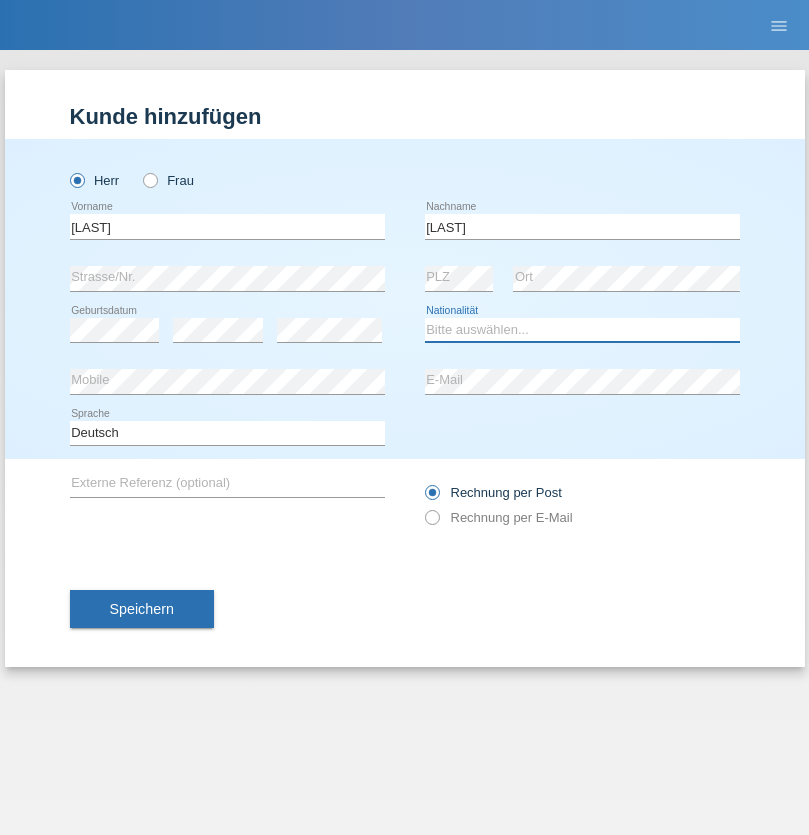 select on "TR" 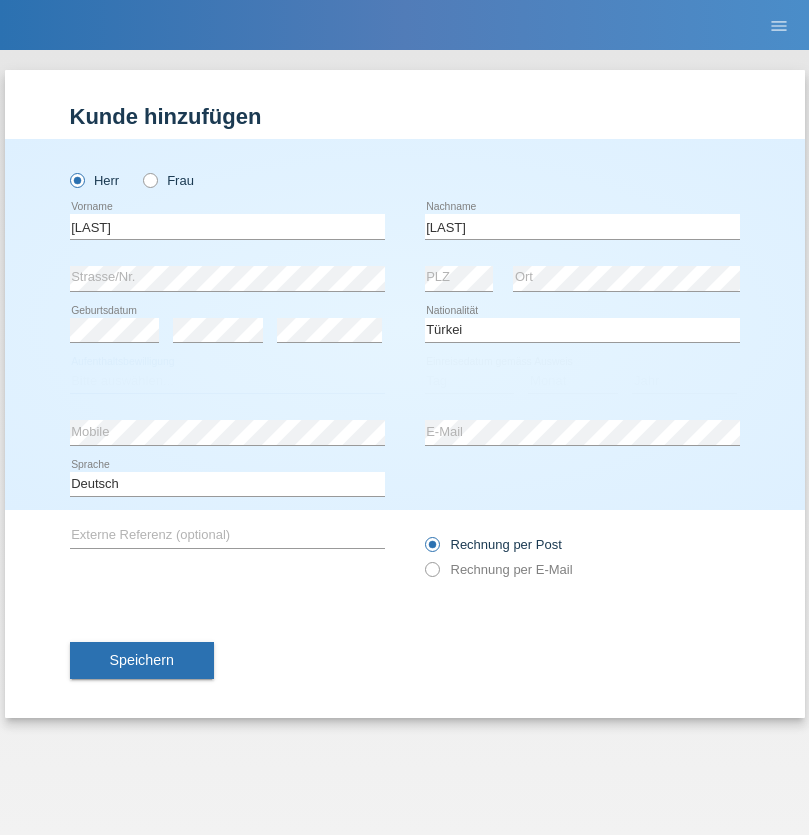 select on "C" 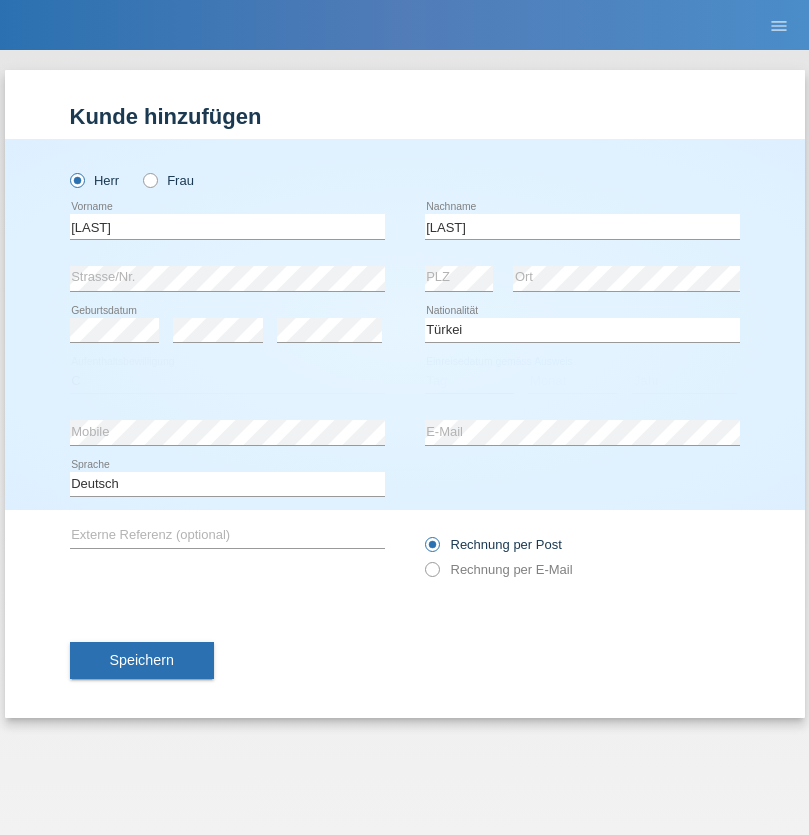 select on "15" 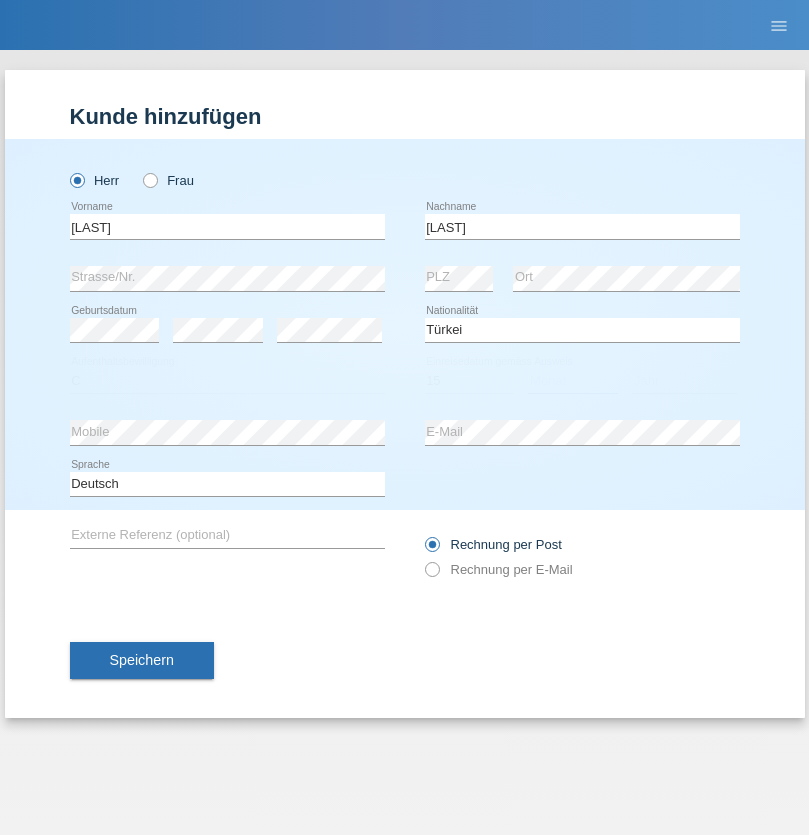 select on "11" 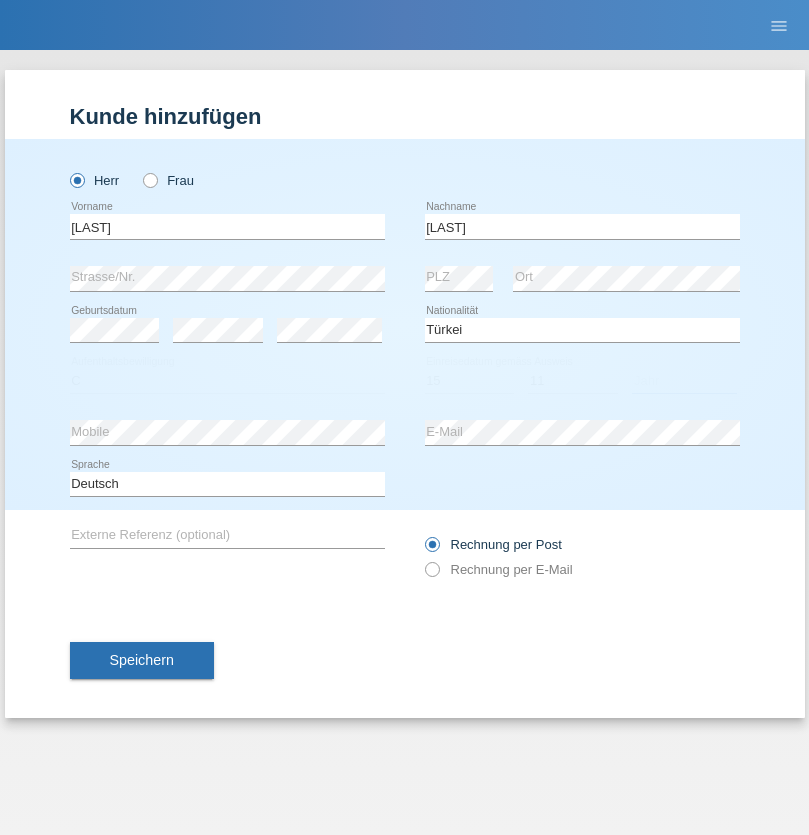 select on "2021" 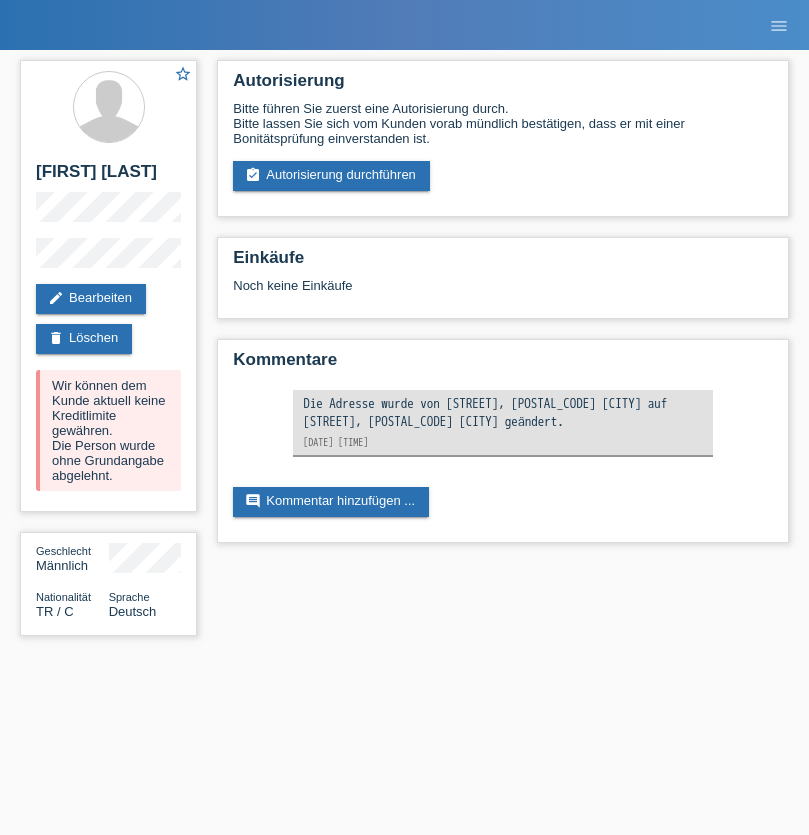 scroll, scrollTop: 0, scrollLeft: 0, axis: both 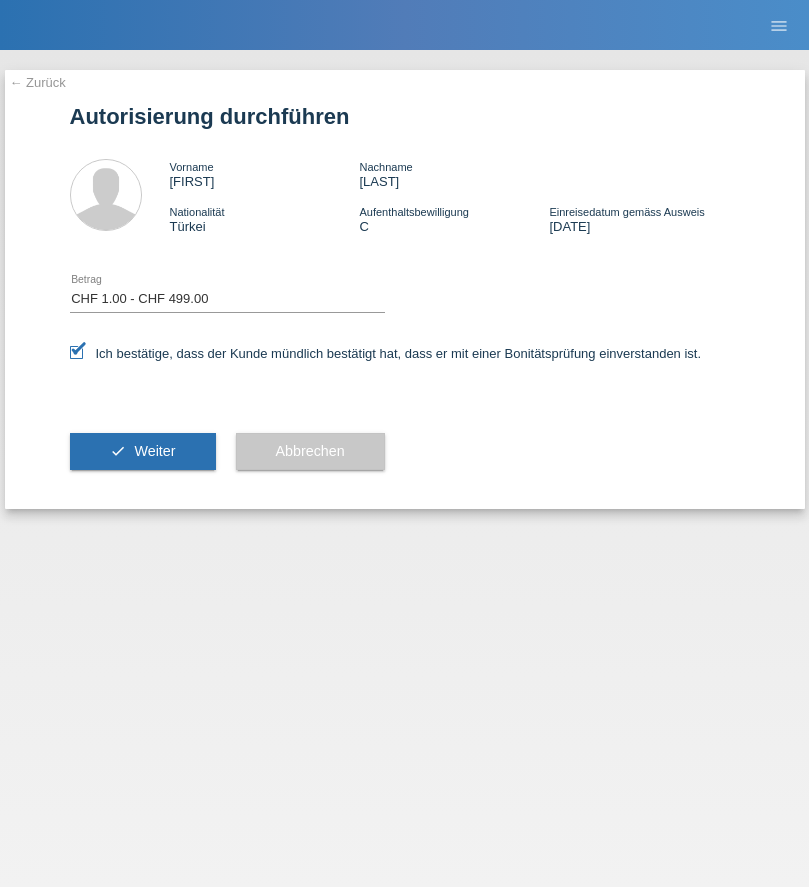 select on "1" 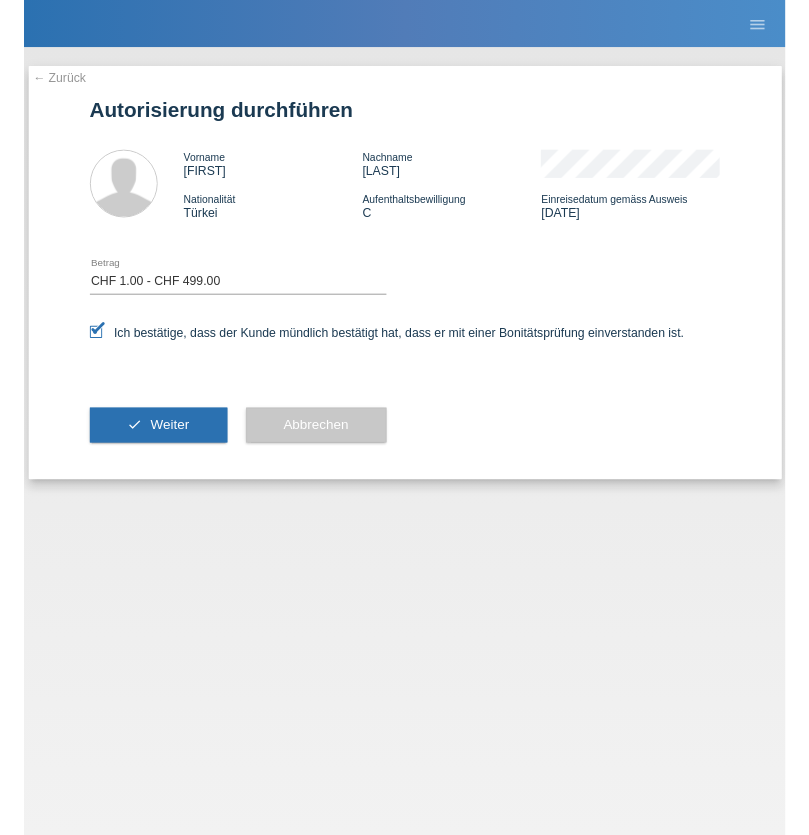 scroll, scrollTop: 0, scrollLeft: 0, axis: both 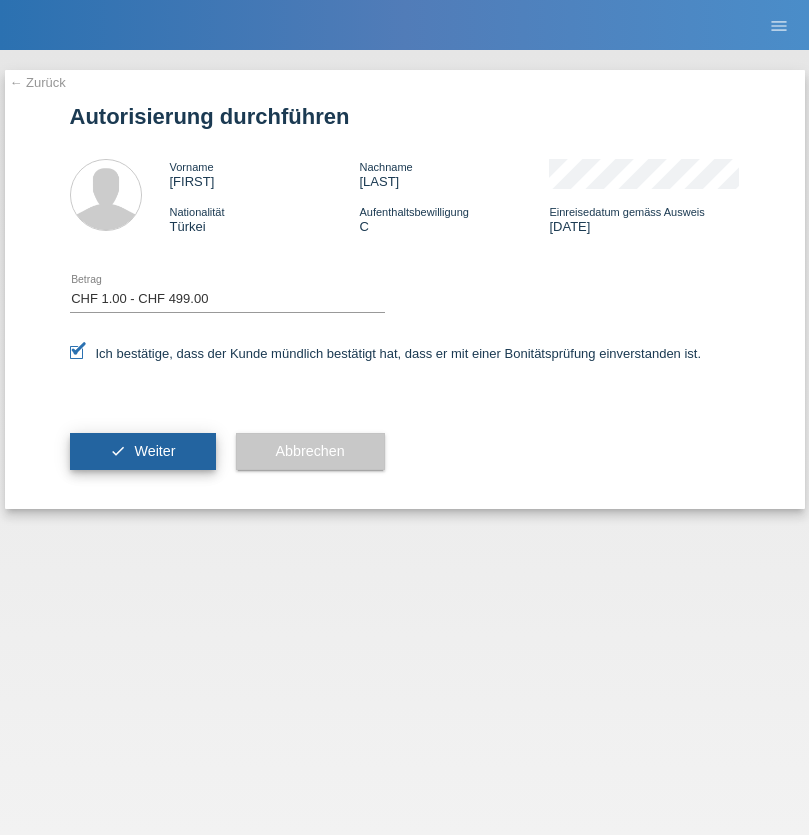 click on "Weiter" at bounding box center (154, 451) 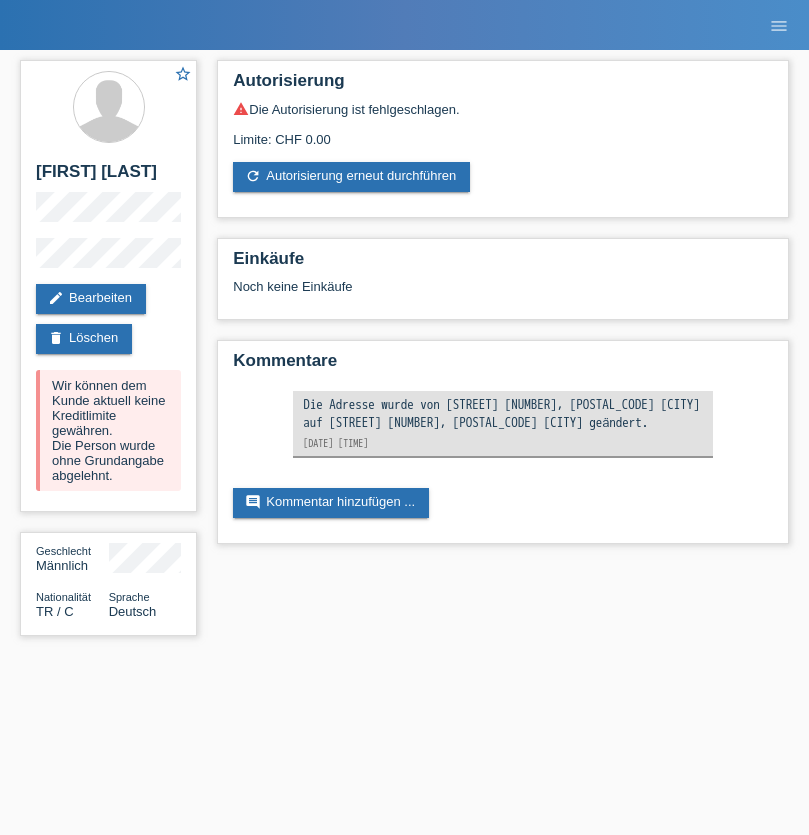 scroll, scrollTop: 0, scrollLeft: 0, axis: both 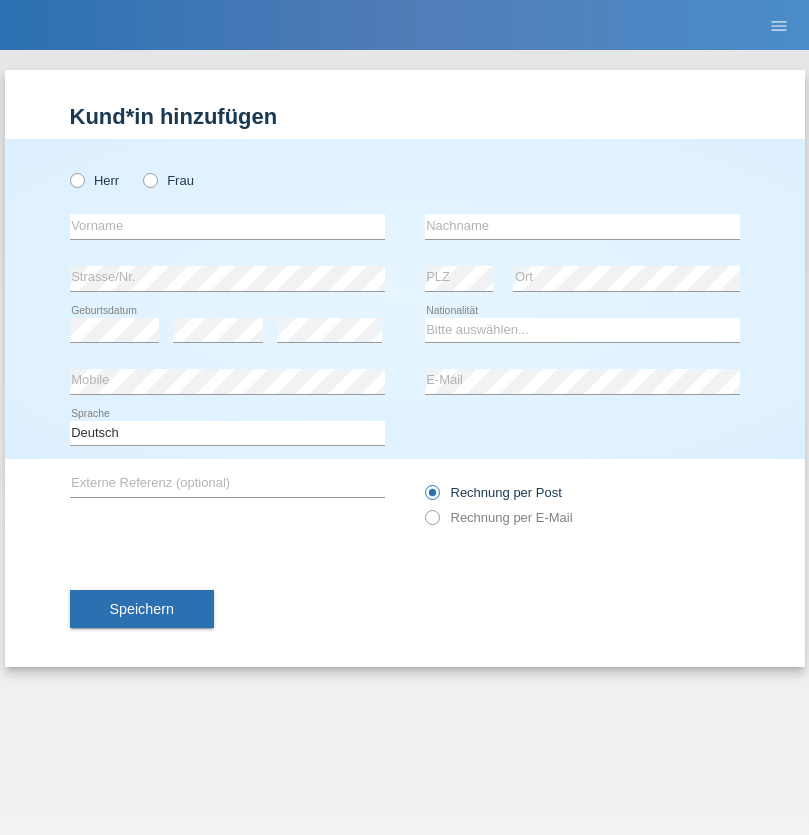 radio on "true" 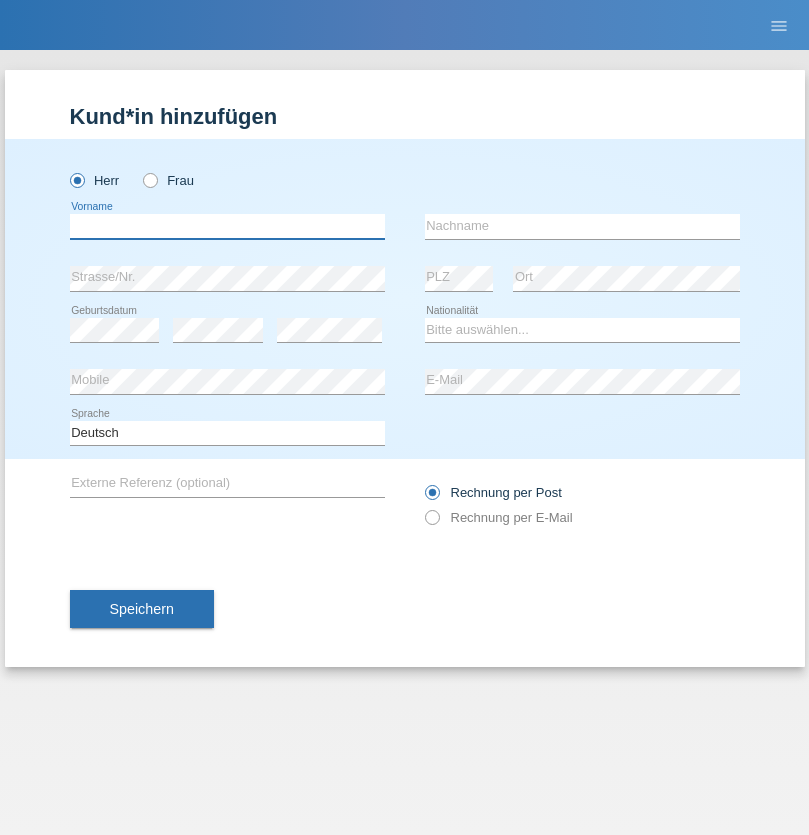 click at bounding box center (227, 226) 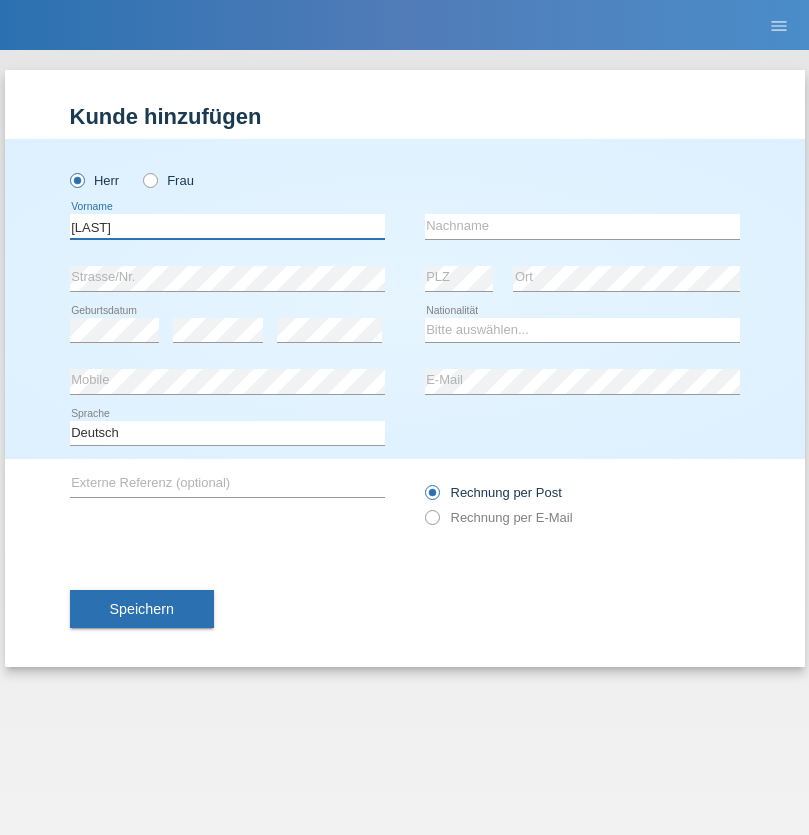 type on "Predescu" 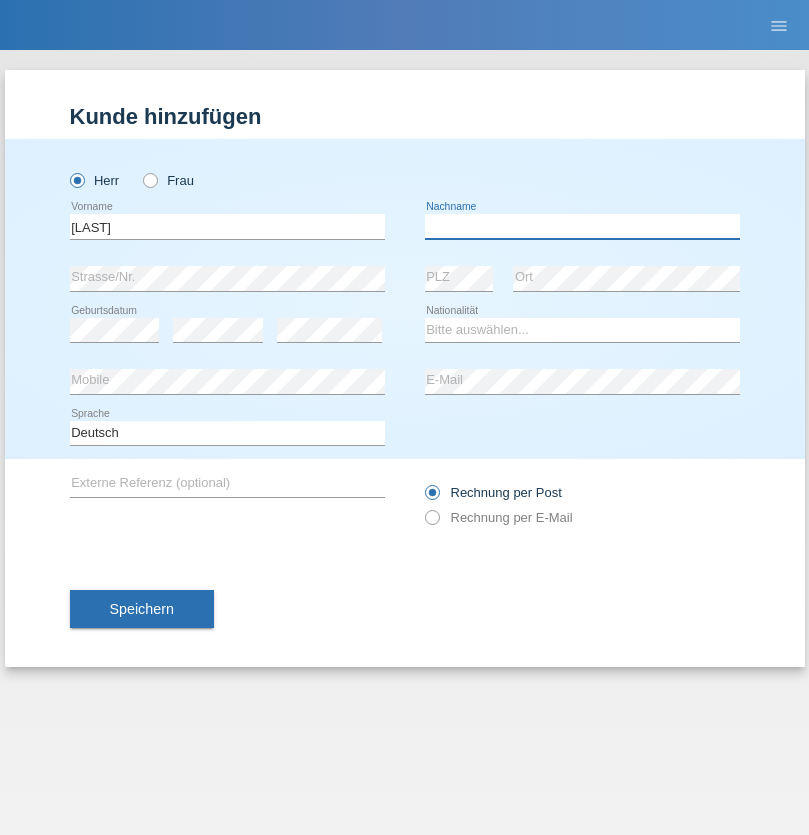 click at bounding box center [582, 226] 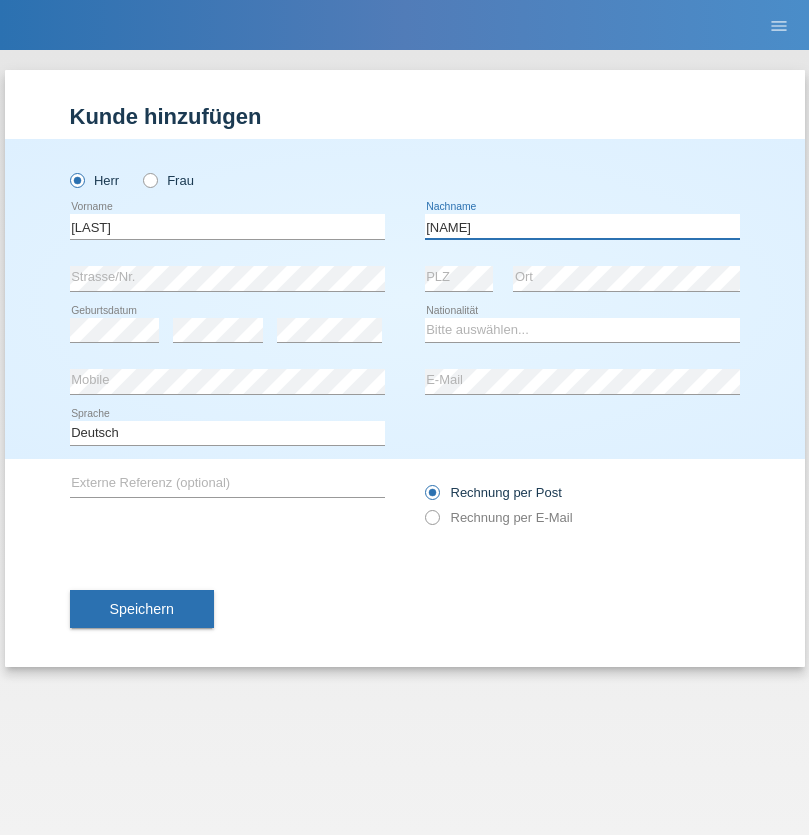 type on "[FIRST]" 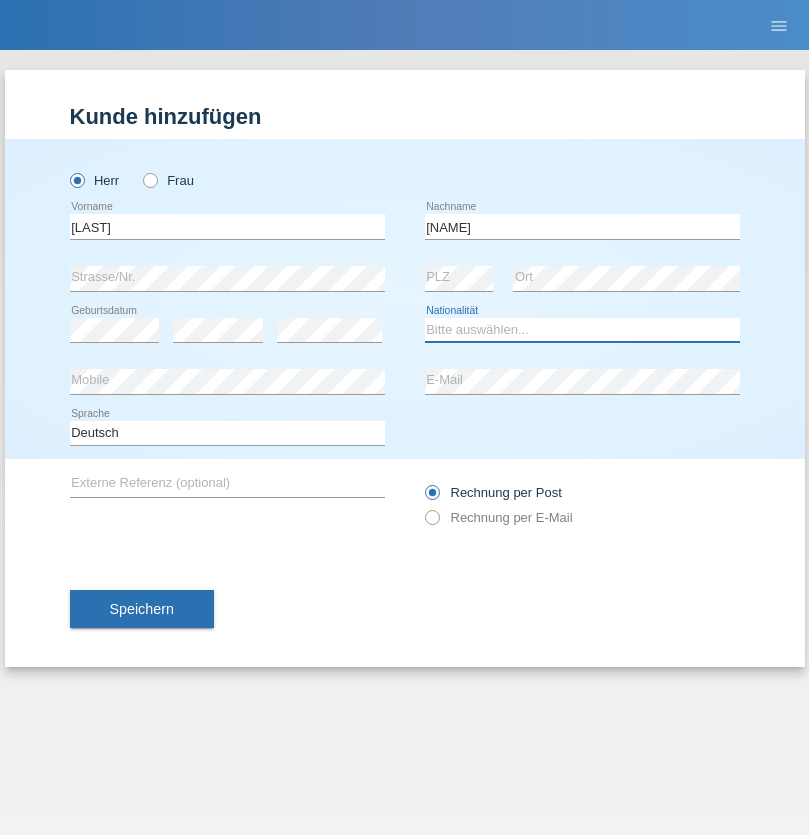 select on "OM" 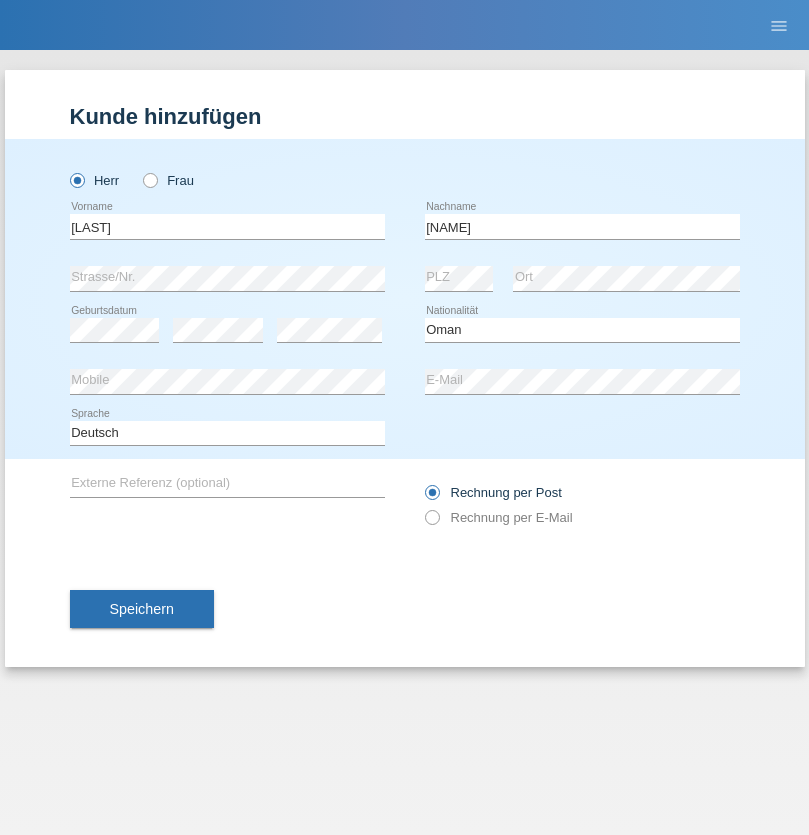 select on "C" 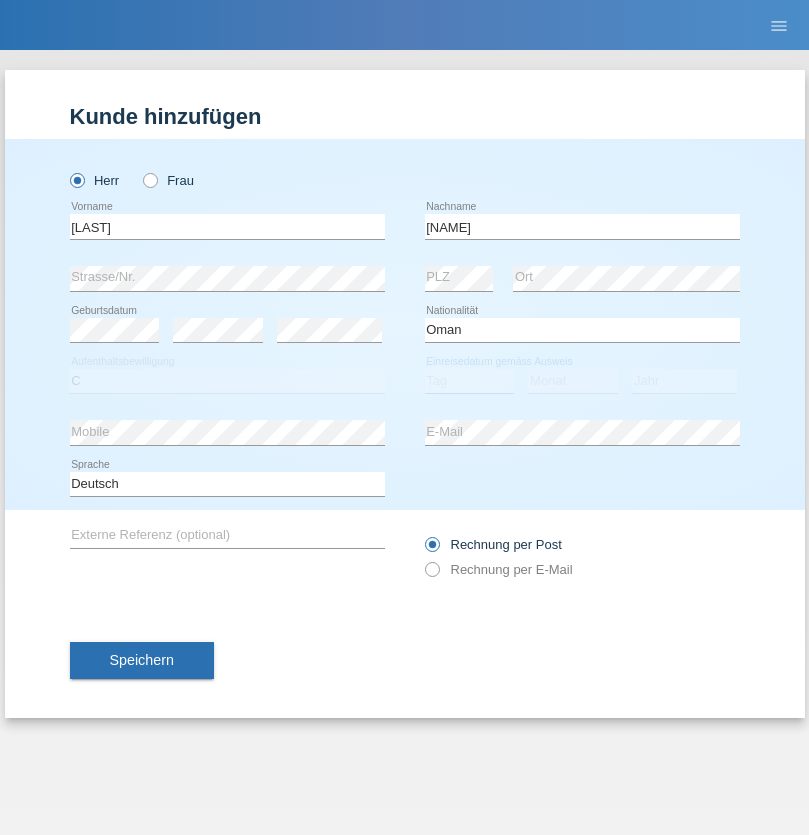 select on "06" 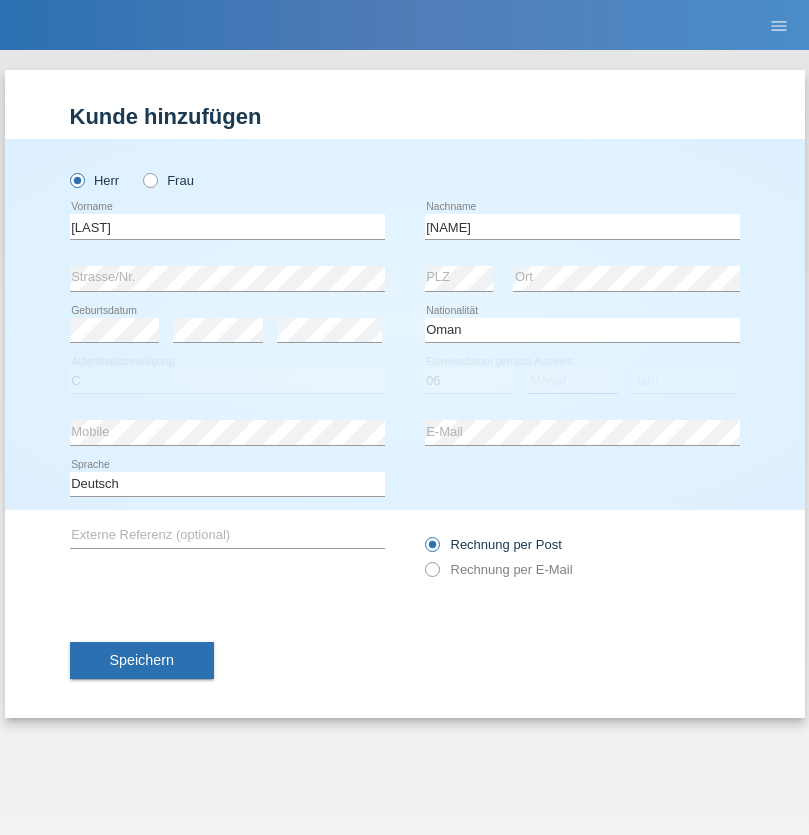 select on "01" 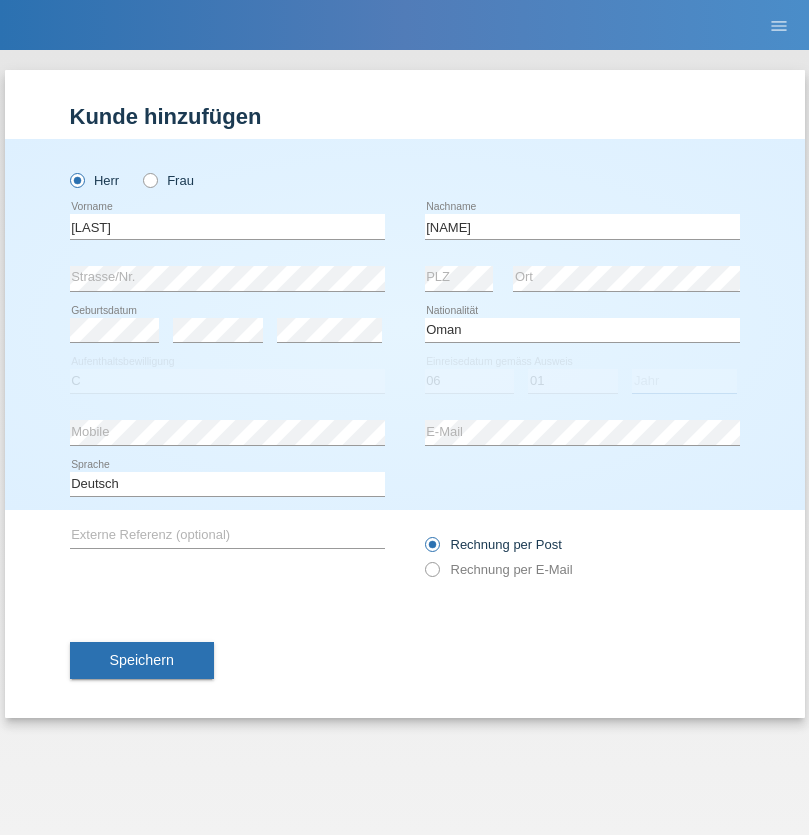 select on "2021" 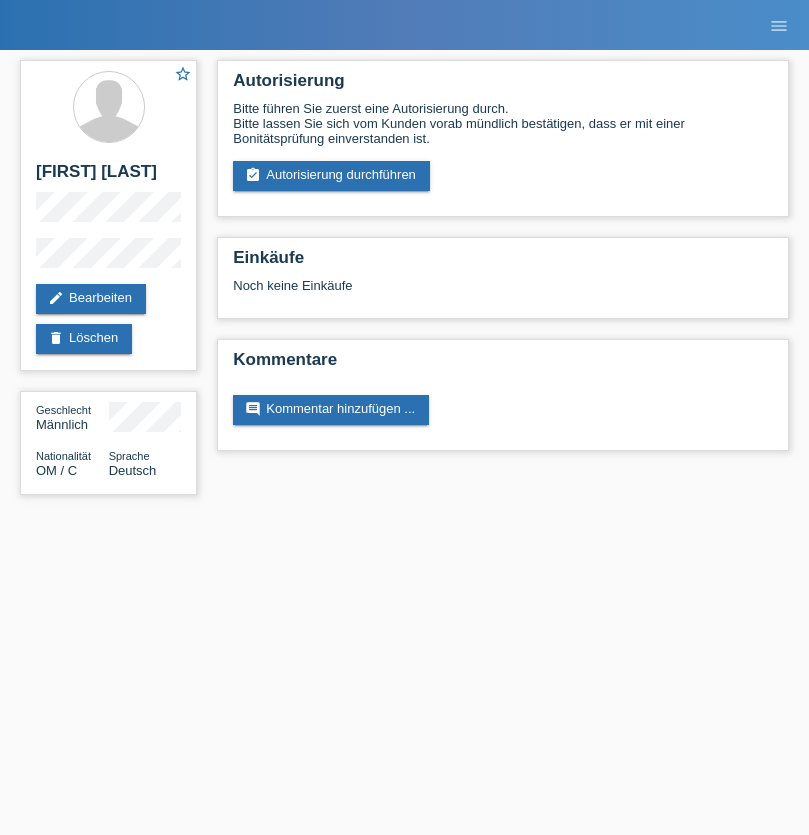 scroll, scrollTop: 0, scrollLeft: 0, axis: both 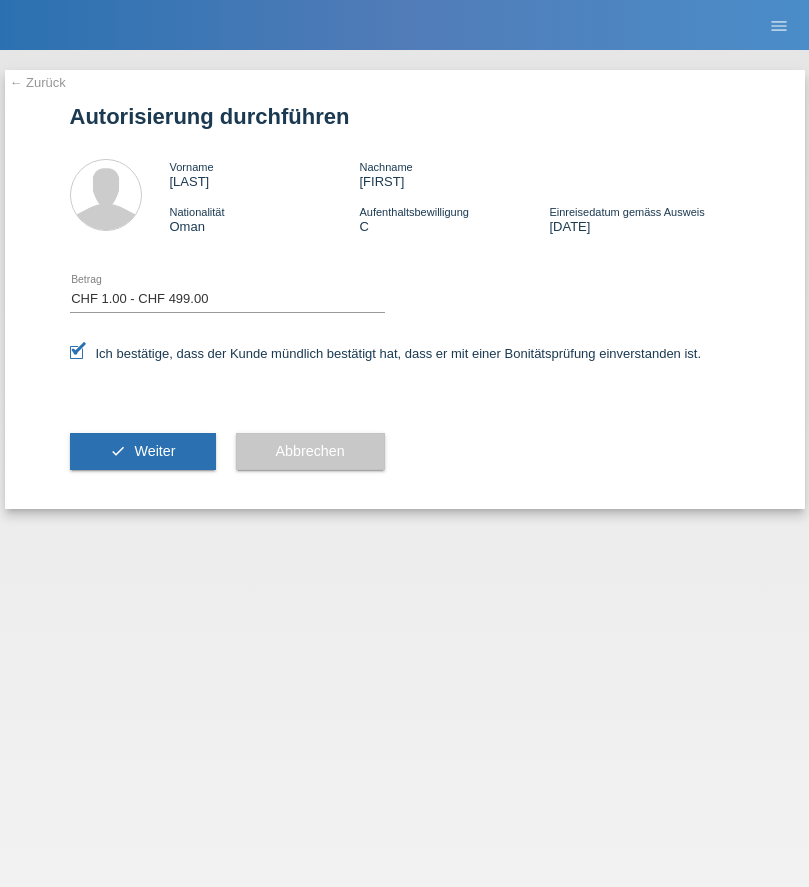 select on "1" 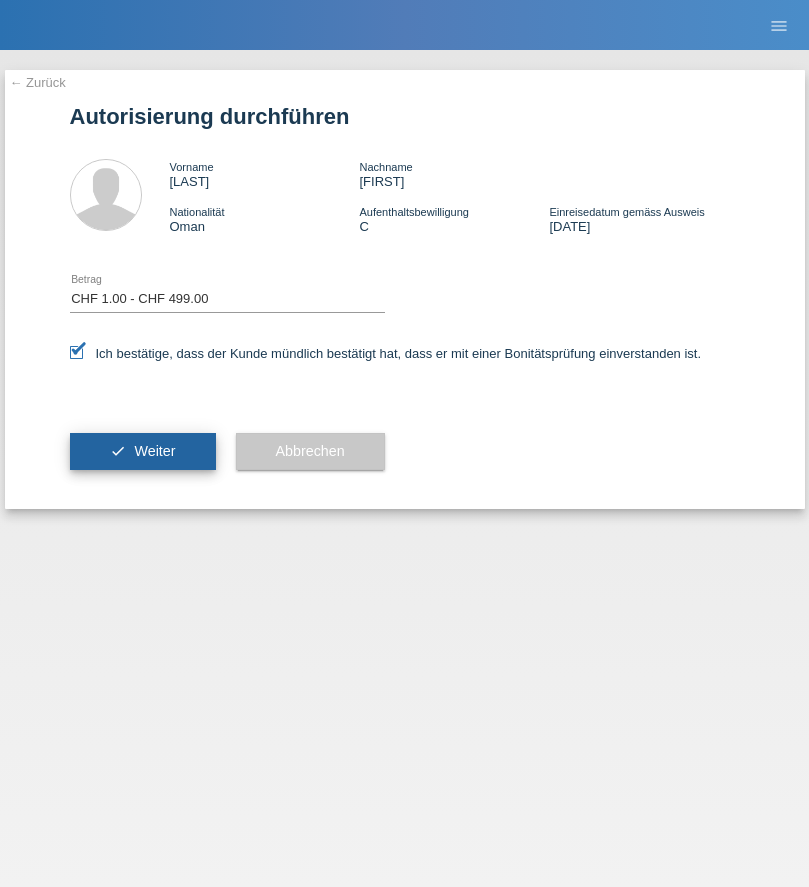 click on "Weiter" at bounding box center (154, 451) 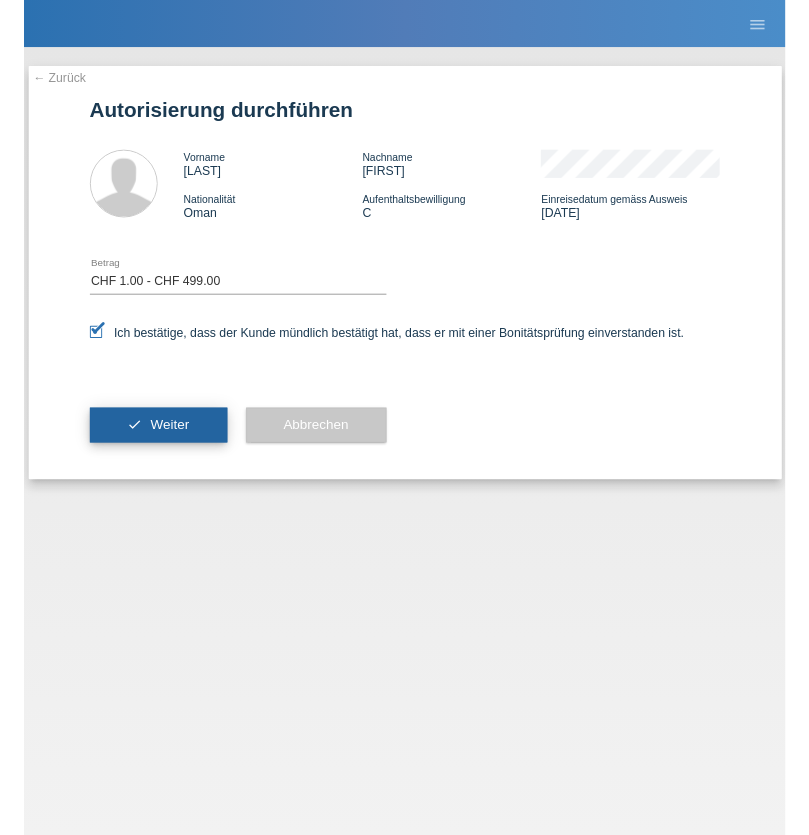 scroll, scrollTop: 0, scrollLeft: 0, axis: both 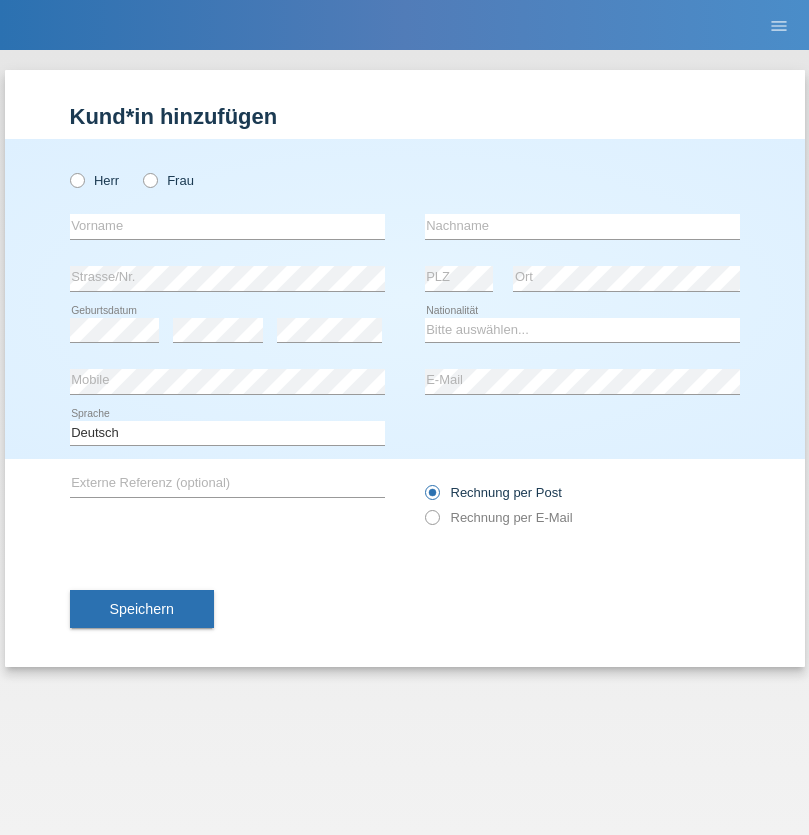 radio on "true" 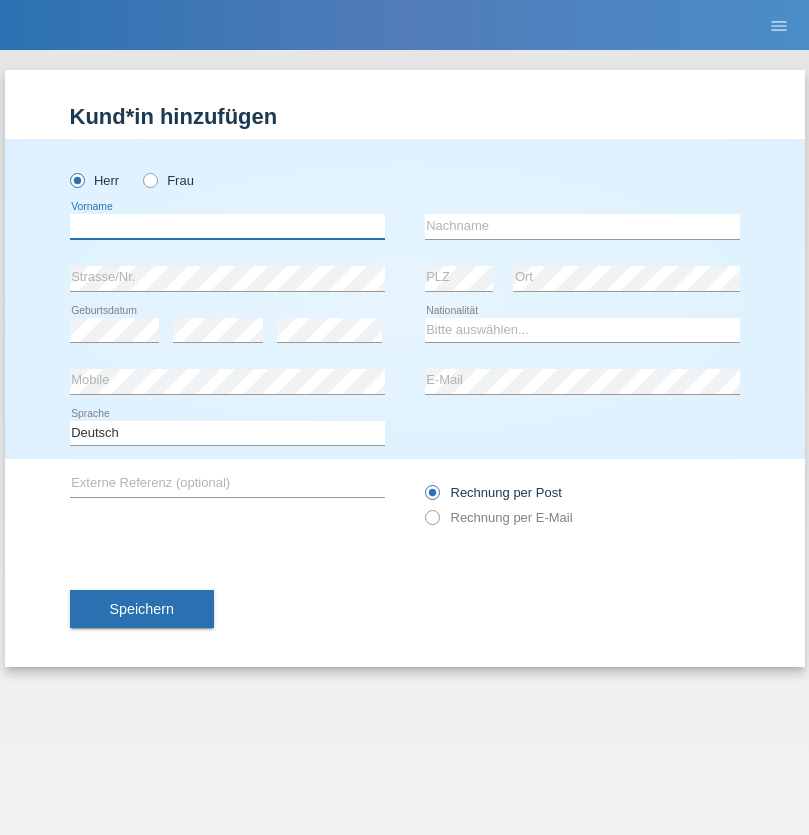 click at bounding box center [227, 226] 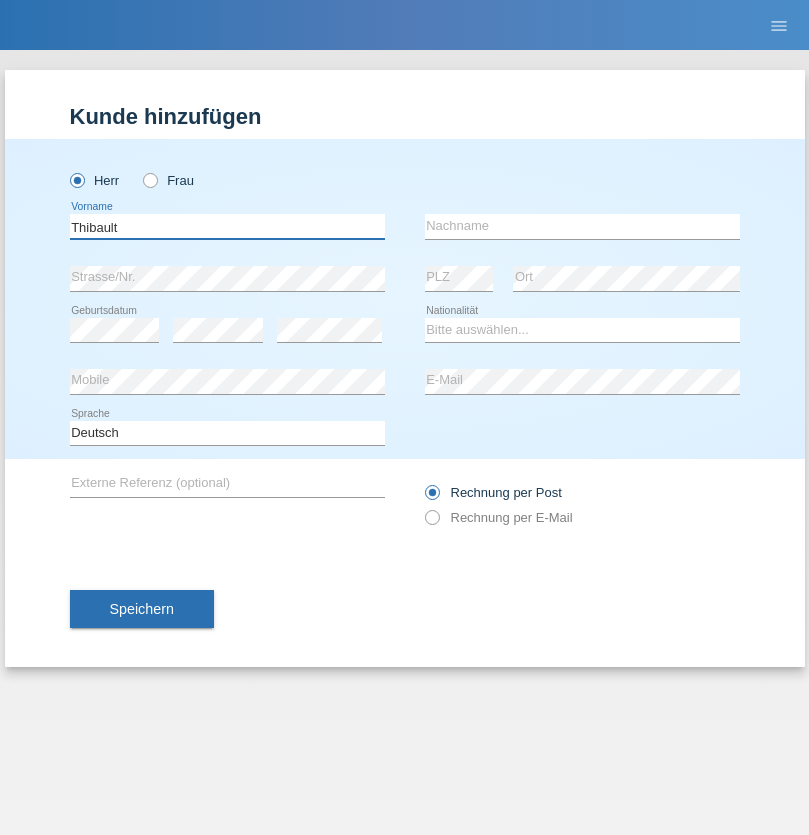 type on "Thibault" 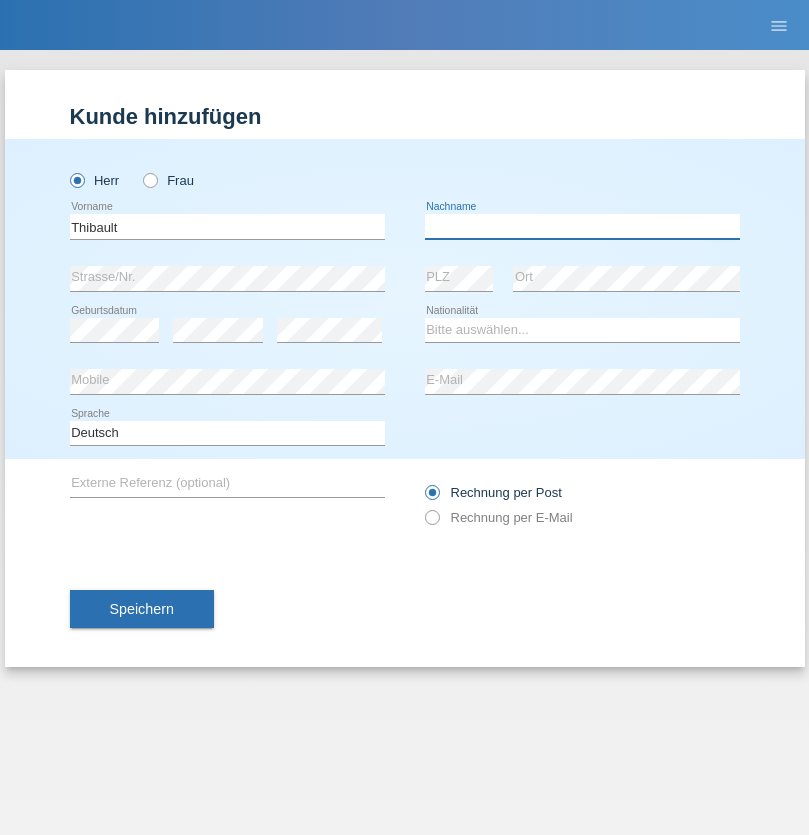 click at bounding box center [582, 226] 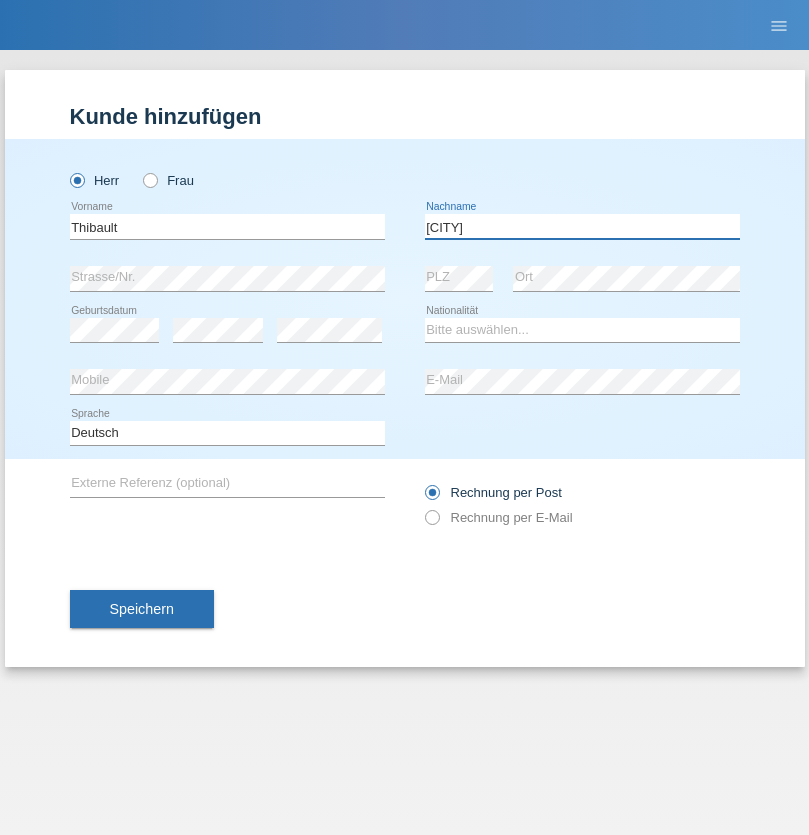 type on "[LAST]" 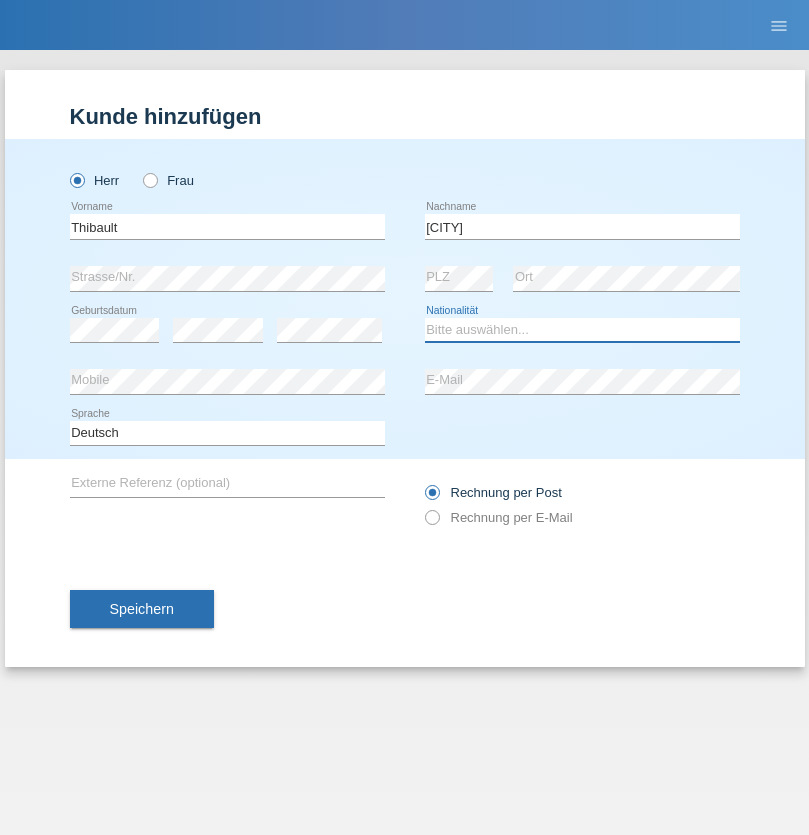 select on "CH" 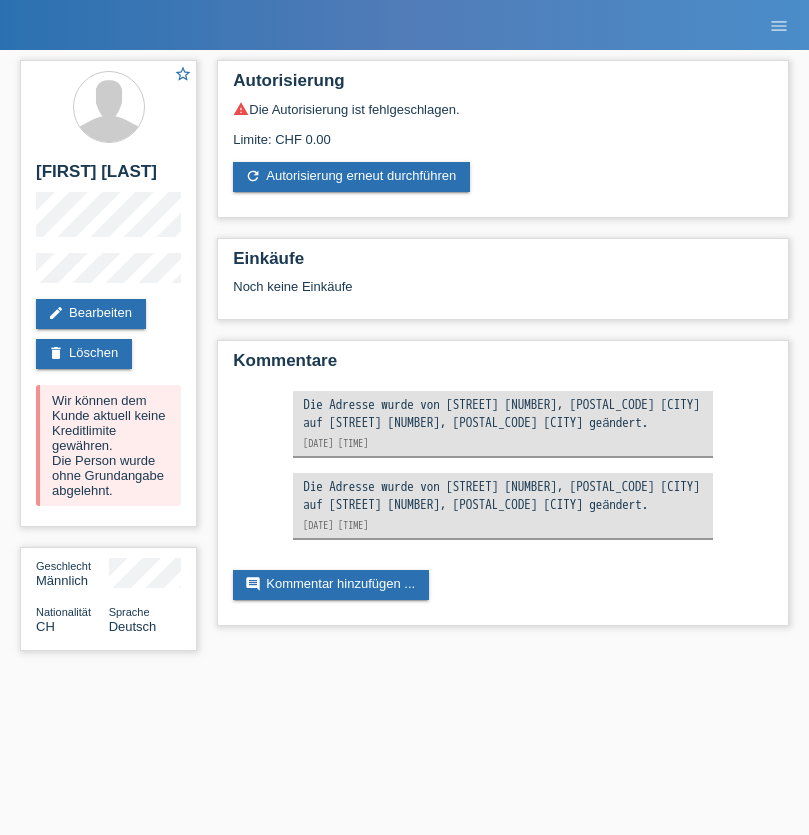 scroll, scrollTop: 0, scrollLeft: 0, axis: both 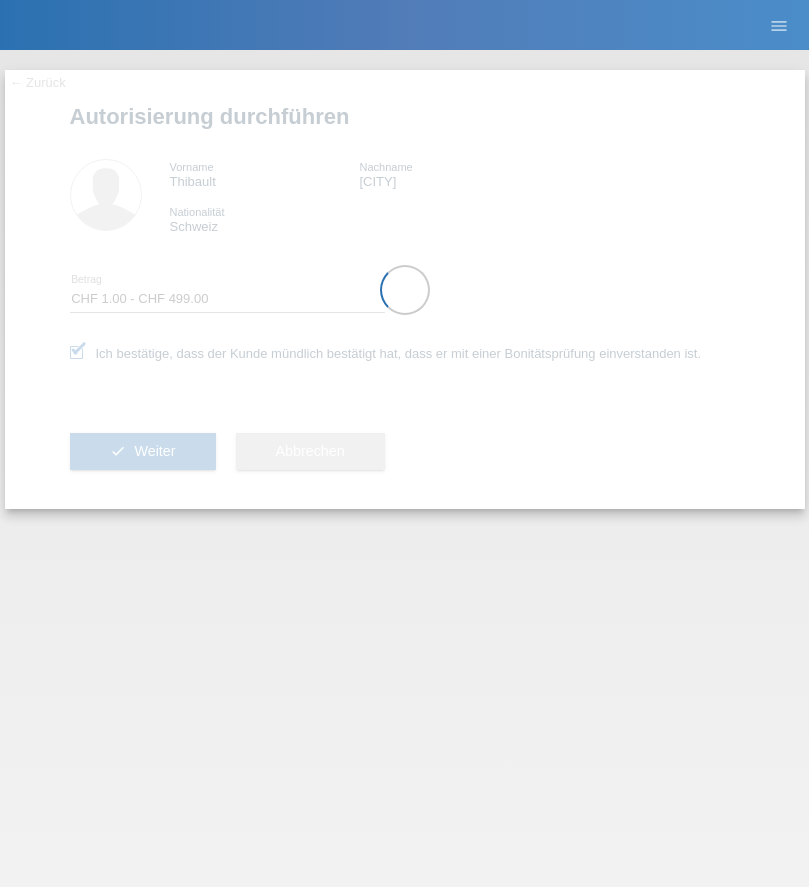 select on "1" 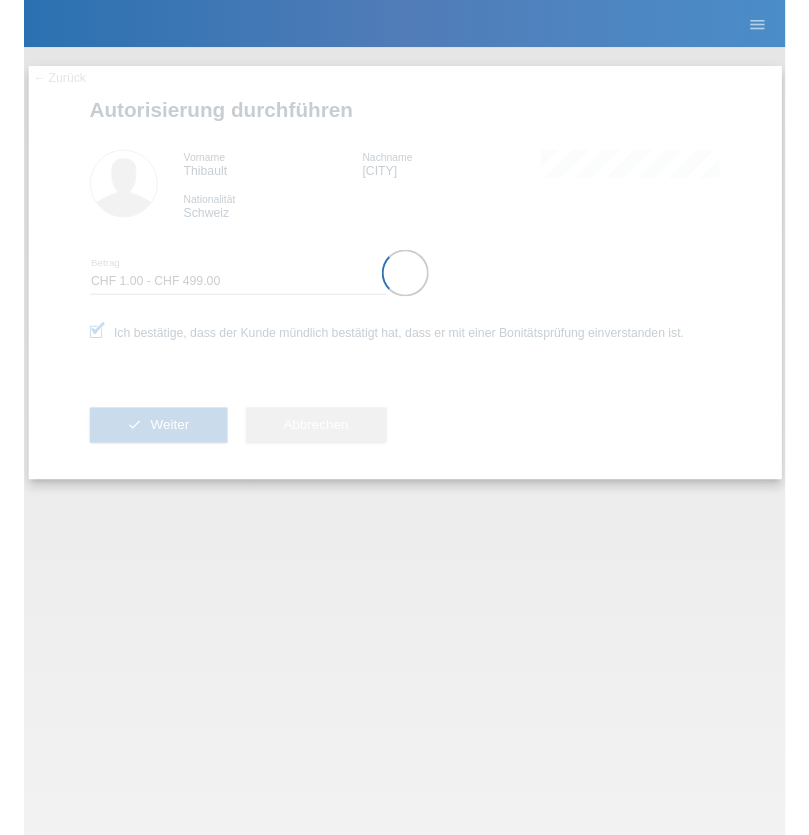 scroll, scrollTop: 0, scrollLeft: 0, axis: both 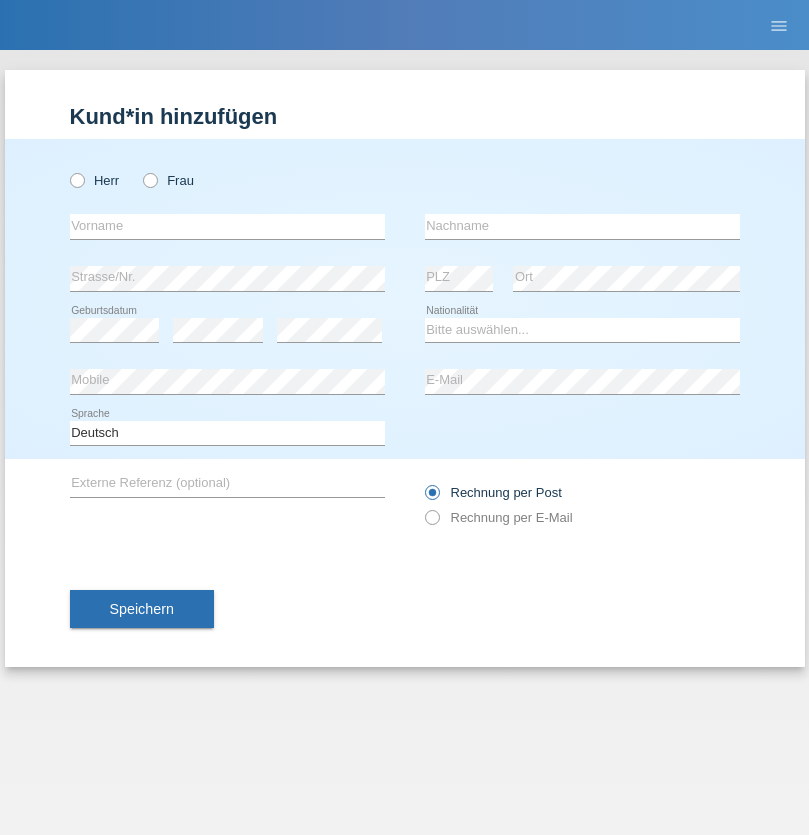radio on "true" 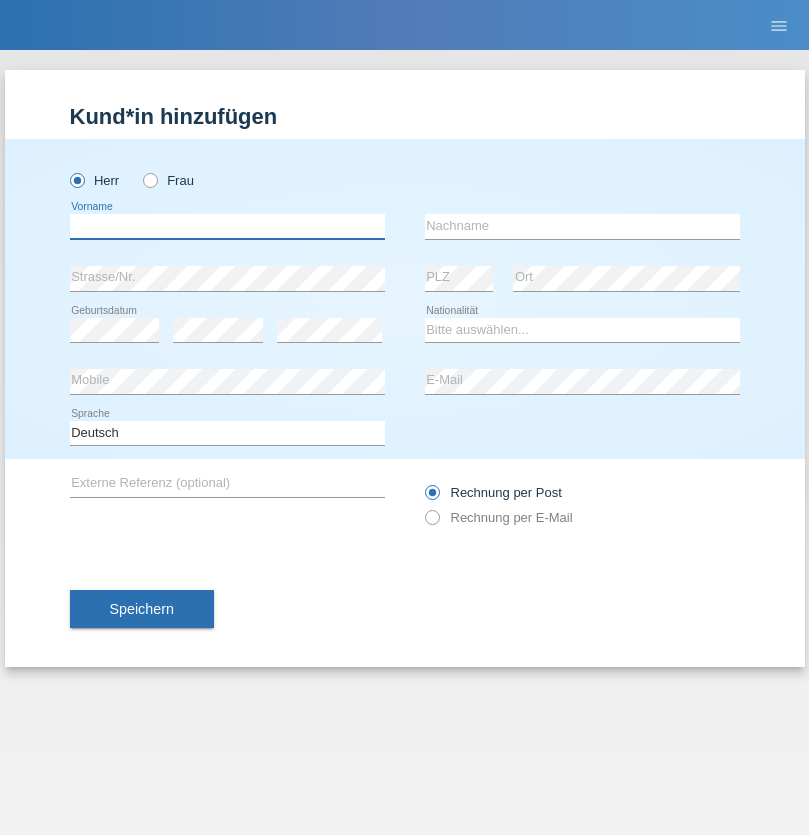 click at bounding box center [227, 226] 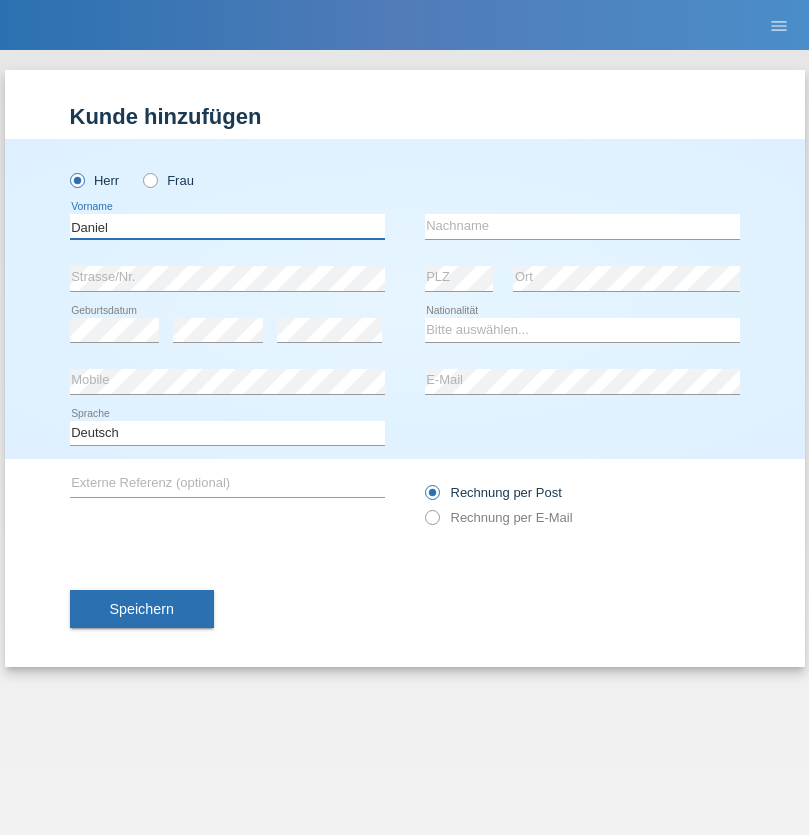 type on "Daniel" 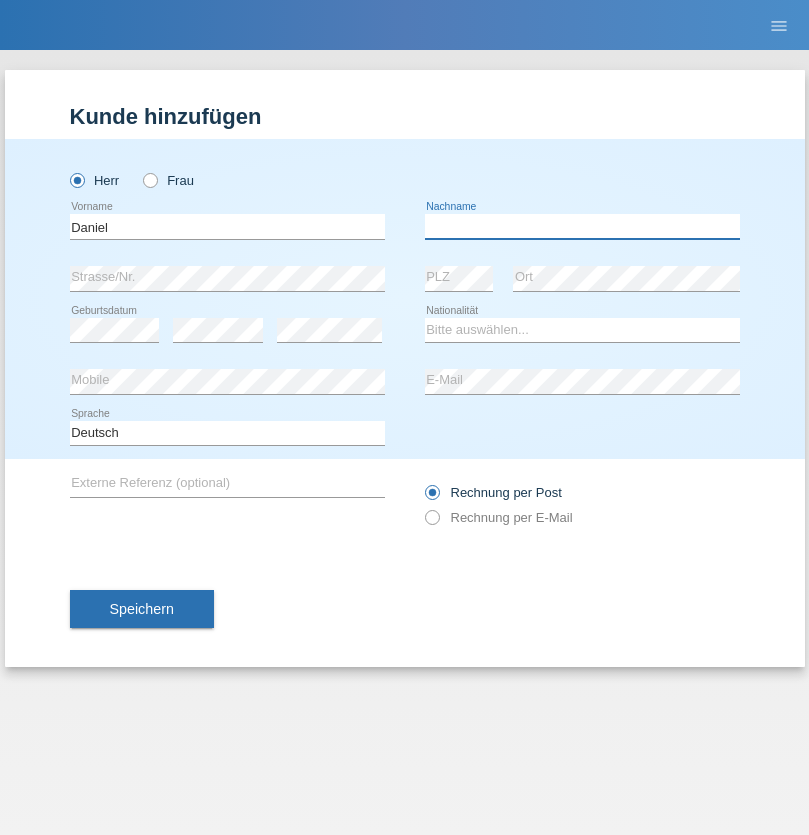 click at bounding box center (582, 226) 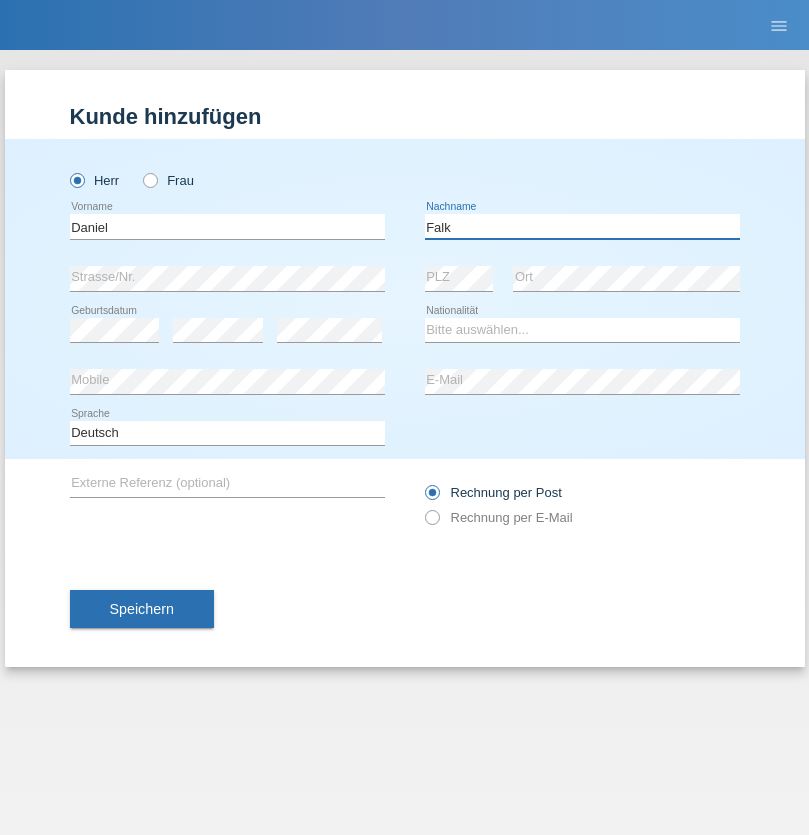 type on "Falk" 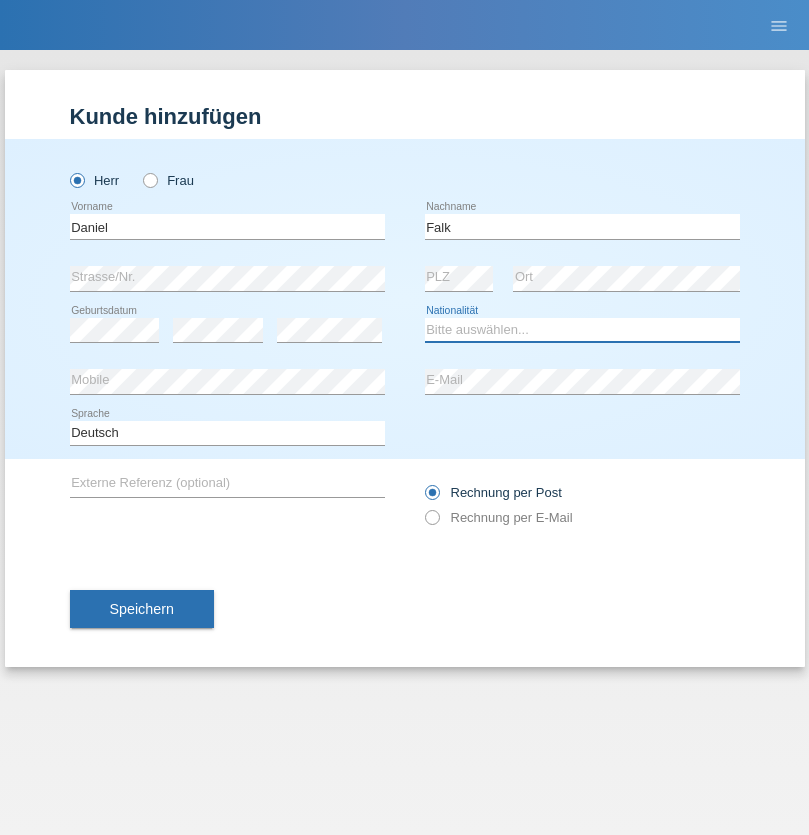 select on "CH" 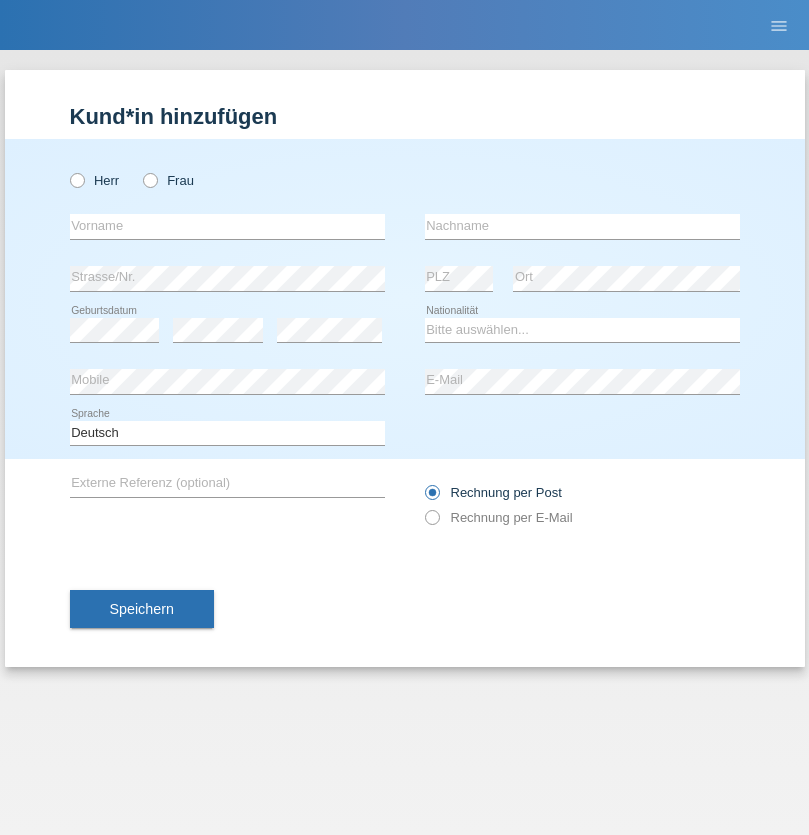 scroll, scrollTop: 0, scrollLeft: 0, axis: both 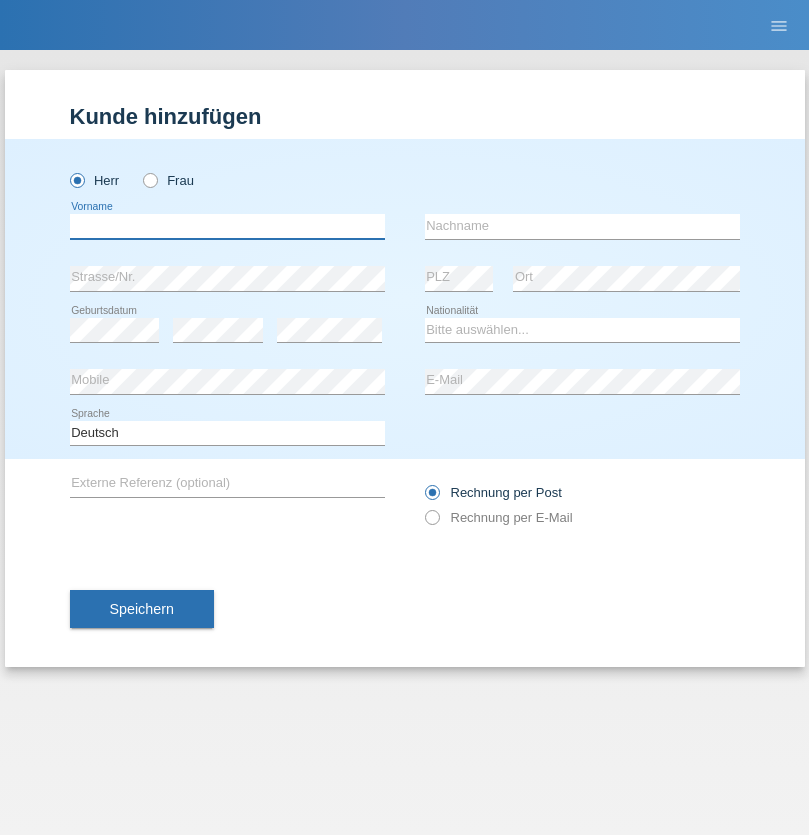 click at bounding box center (227, 226) 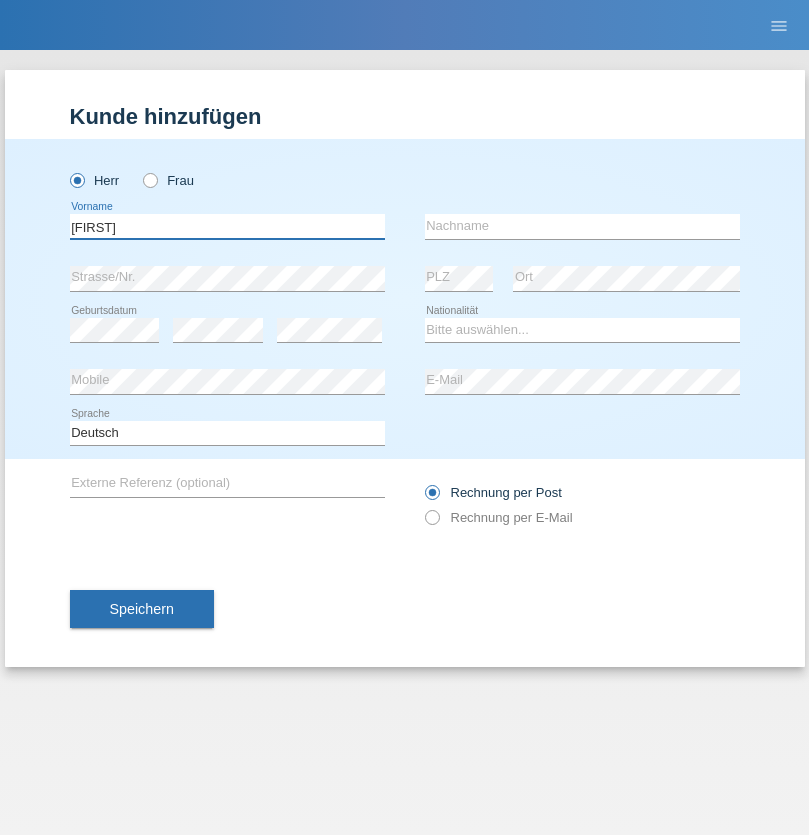 type on "[FIRST]" 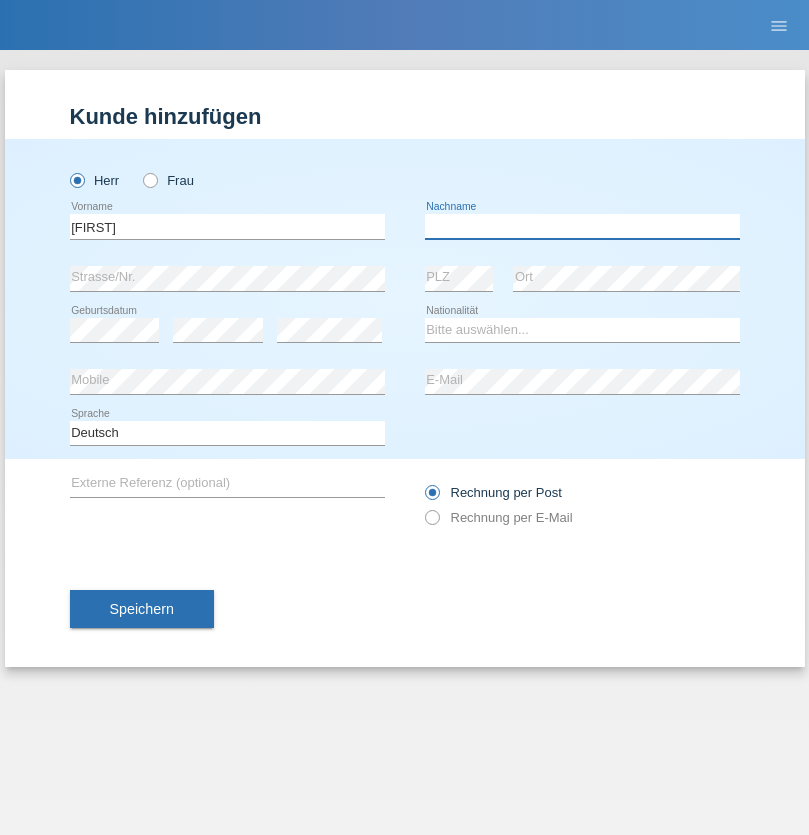 click at bounding box center (582, 226) 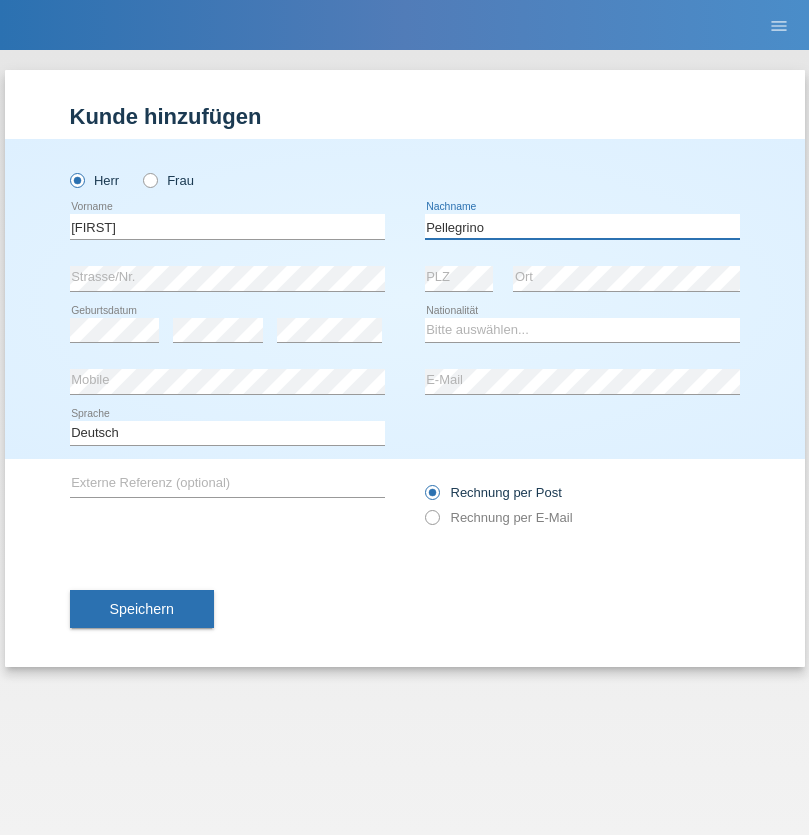 type on "Pellegrino" 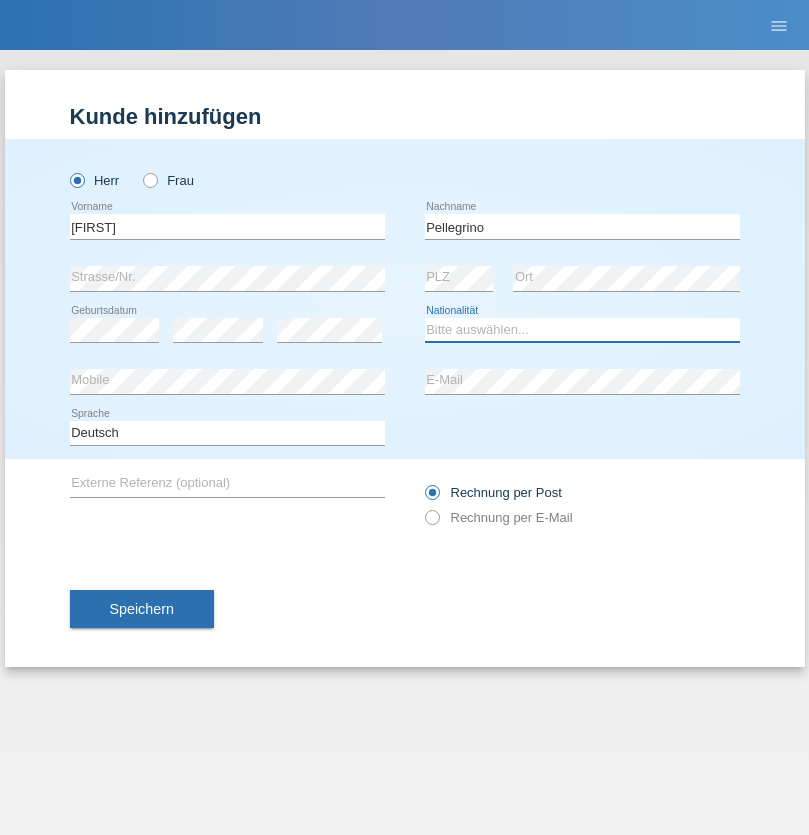 select on "IT" 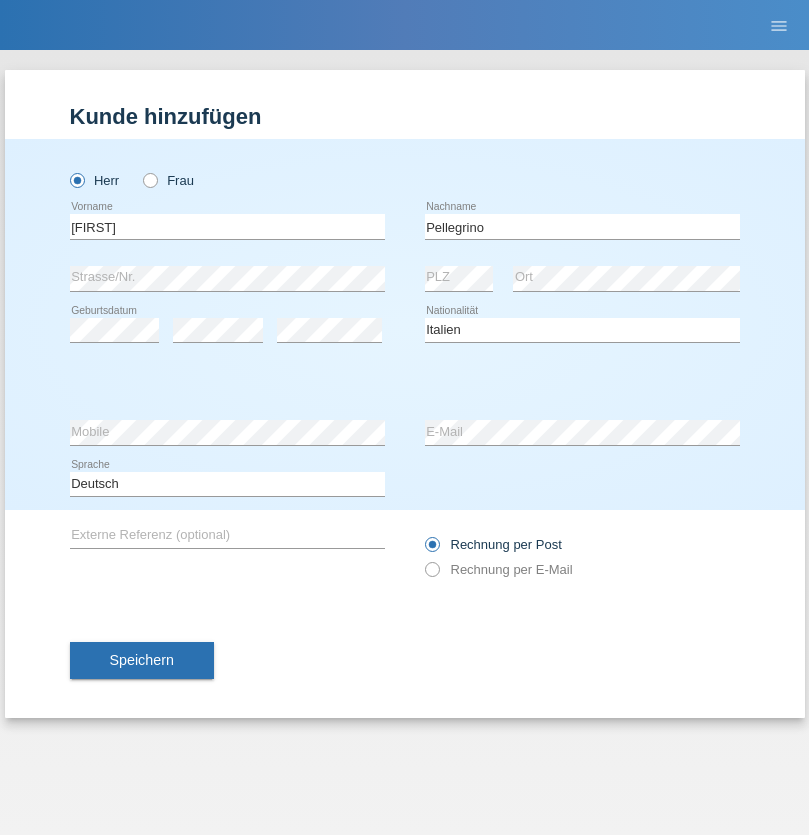 select on "C" 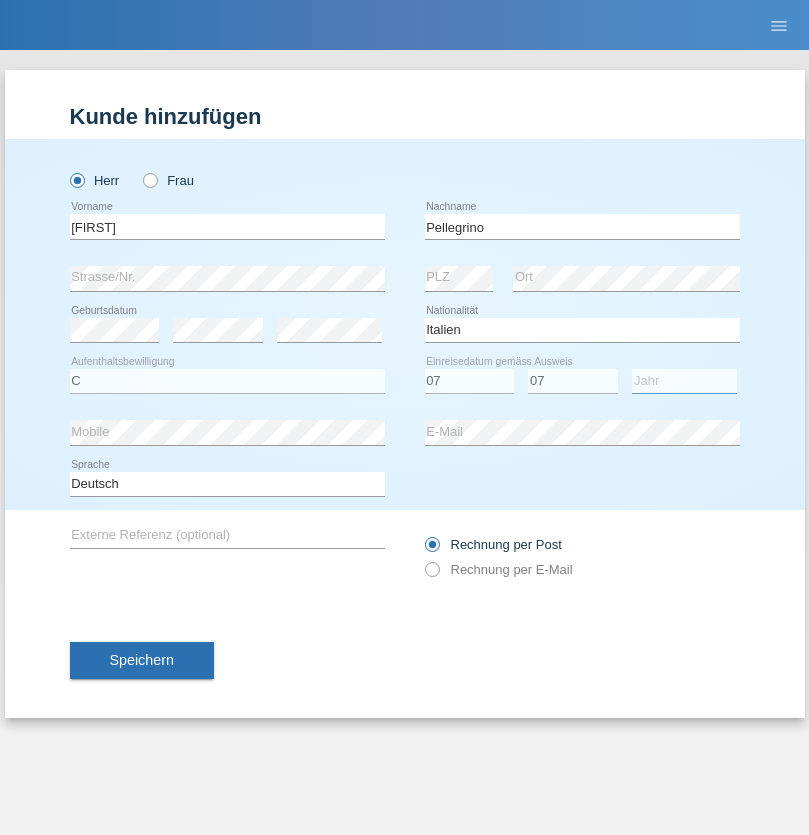 select on "2021" 